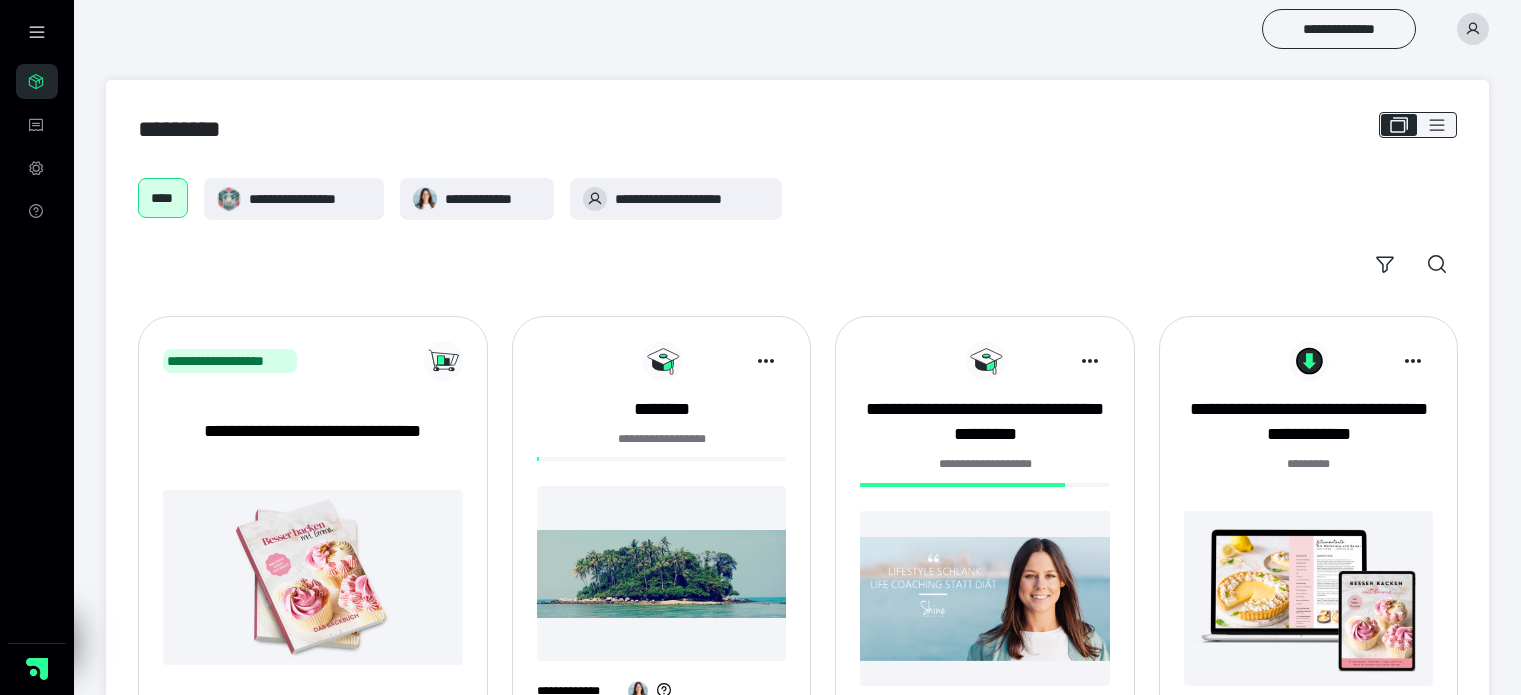 scroll, scrollTop: 0, scrollLeft: 0, axis: both 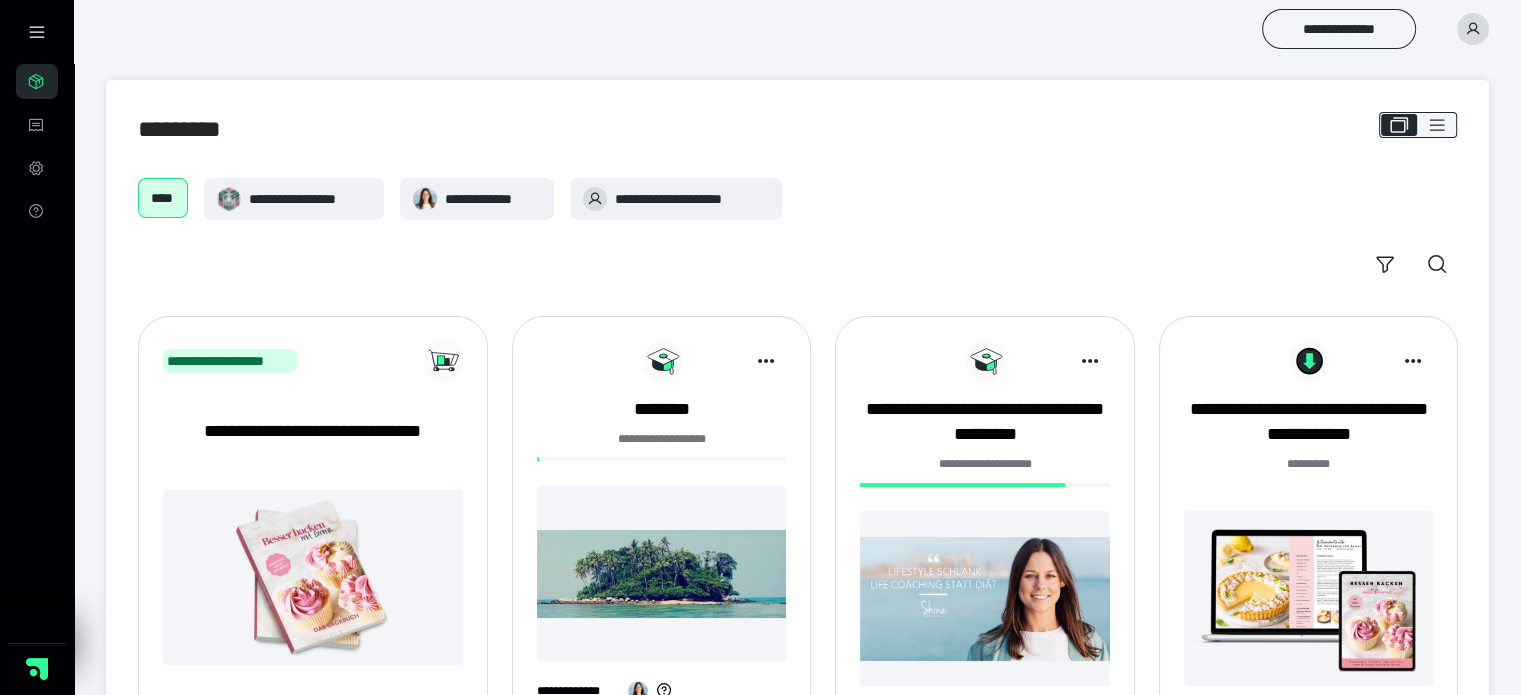 click on "**********" at bounding box center (985, 464) 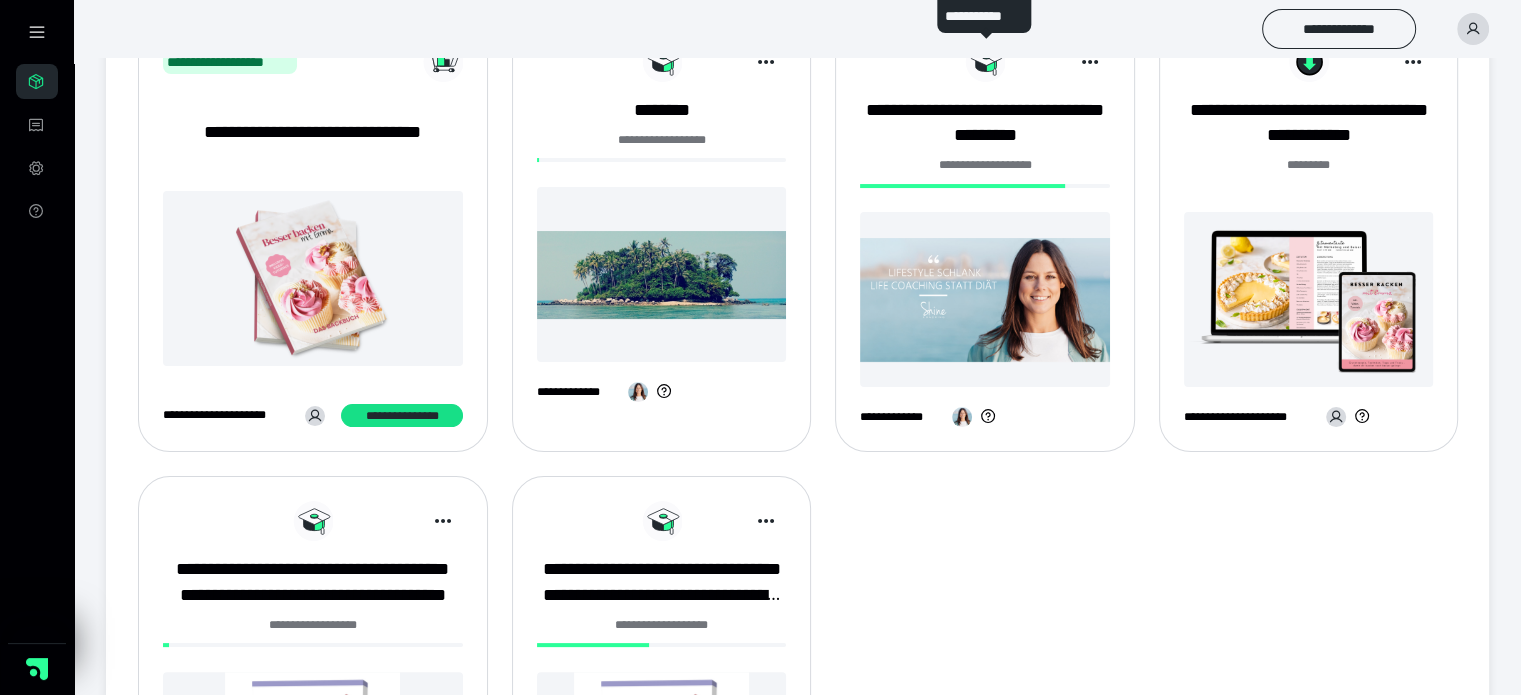 scroll, scrollTop: 300, scrollLeft: 0, axis: vertical 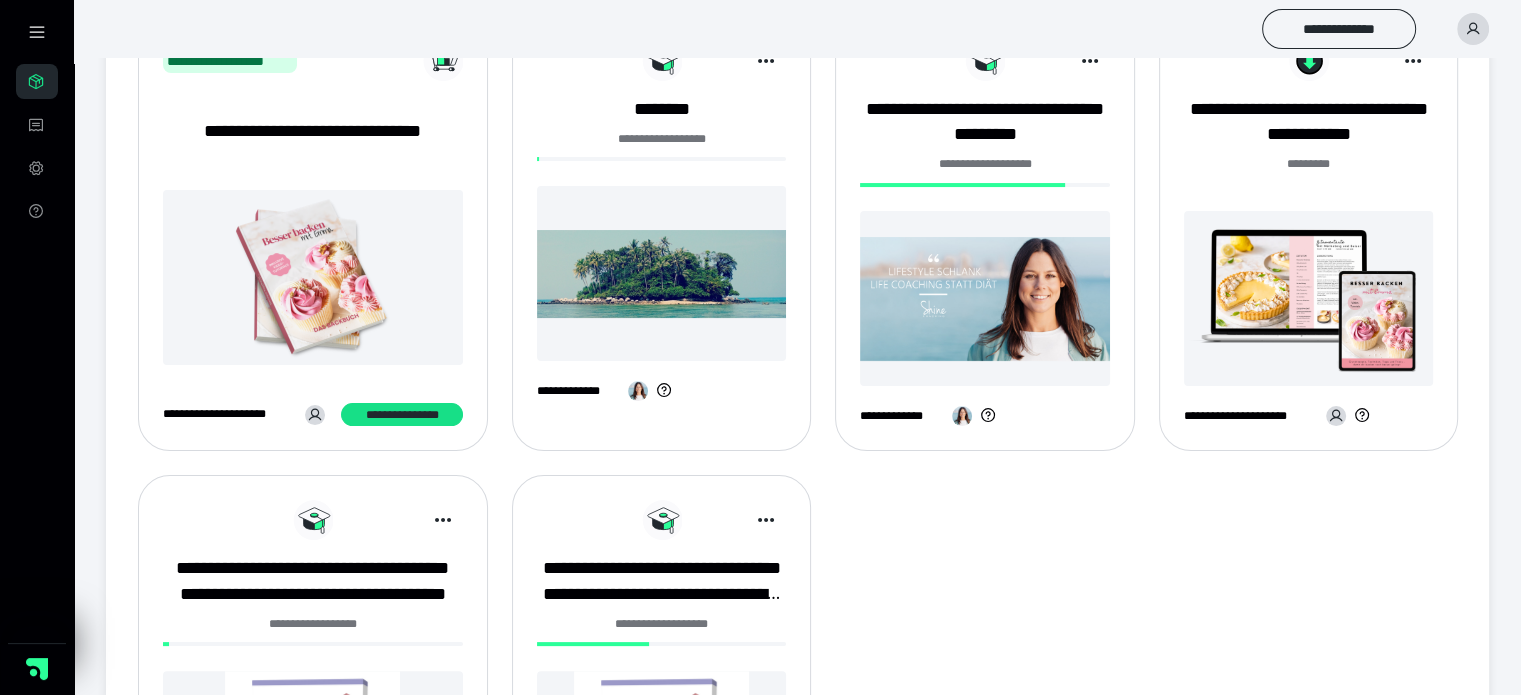 click at bounding box center (985, 298) 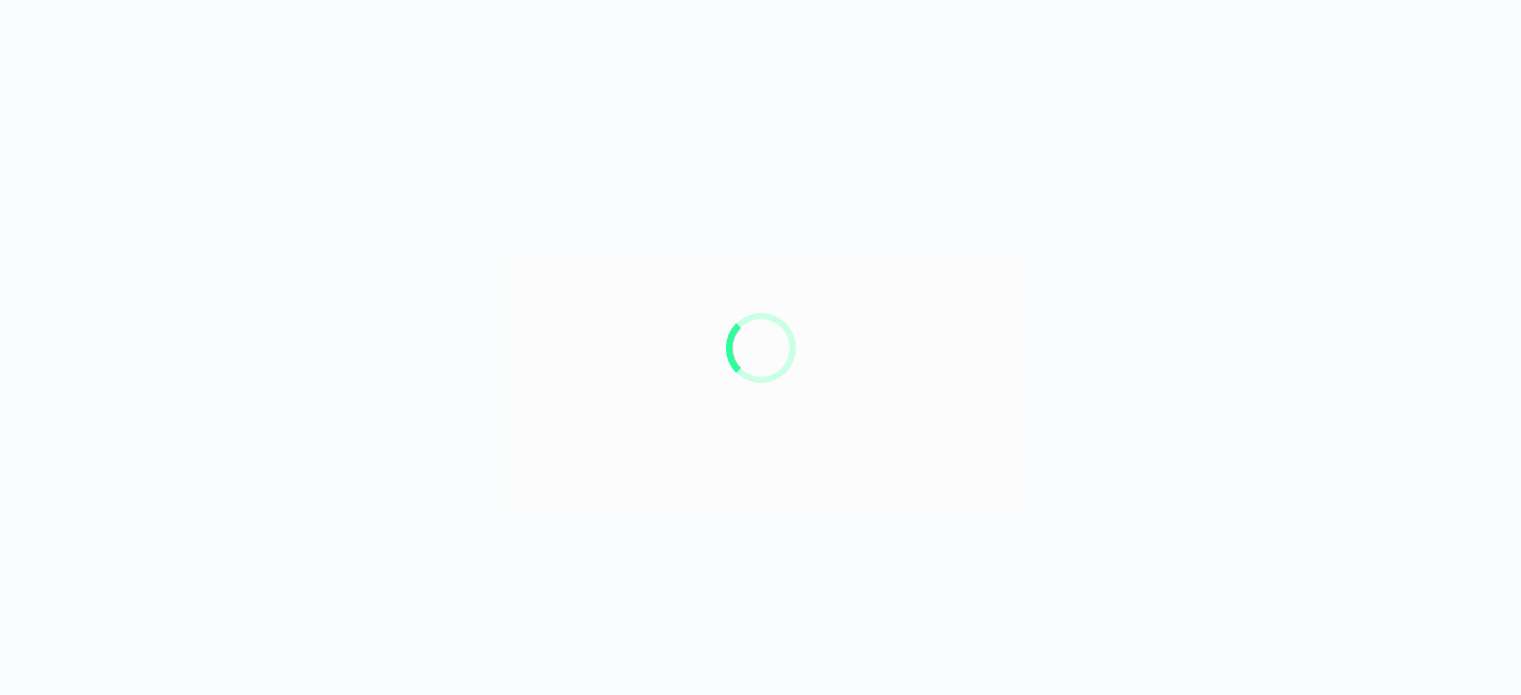 scroll, scrollTop: 0, scrollLeft: 0, axis: both 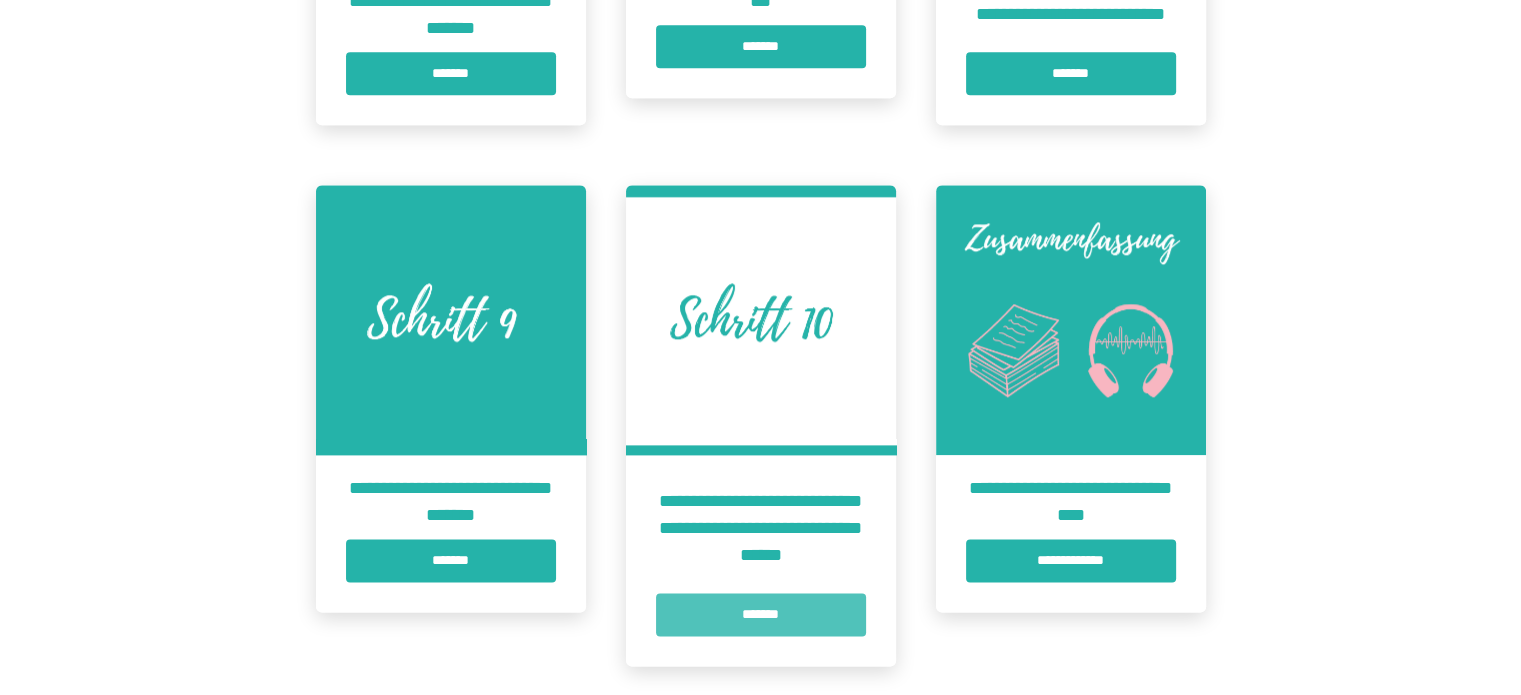 click on "*******" at bounding box center [761, 614] 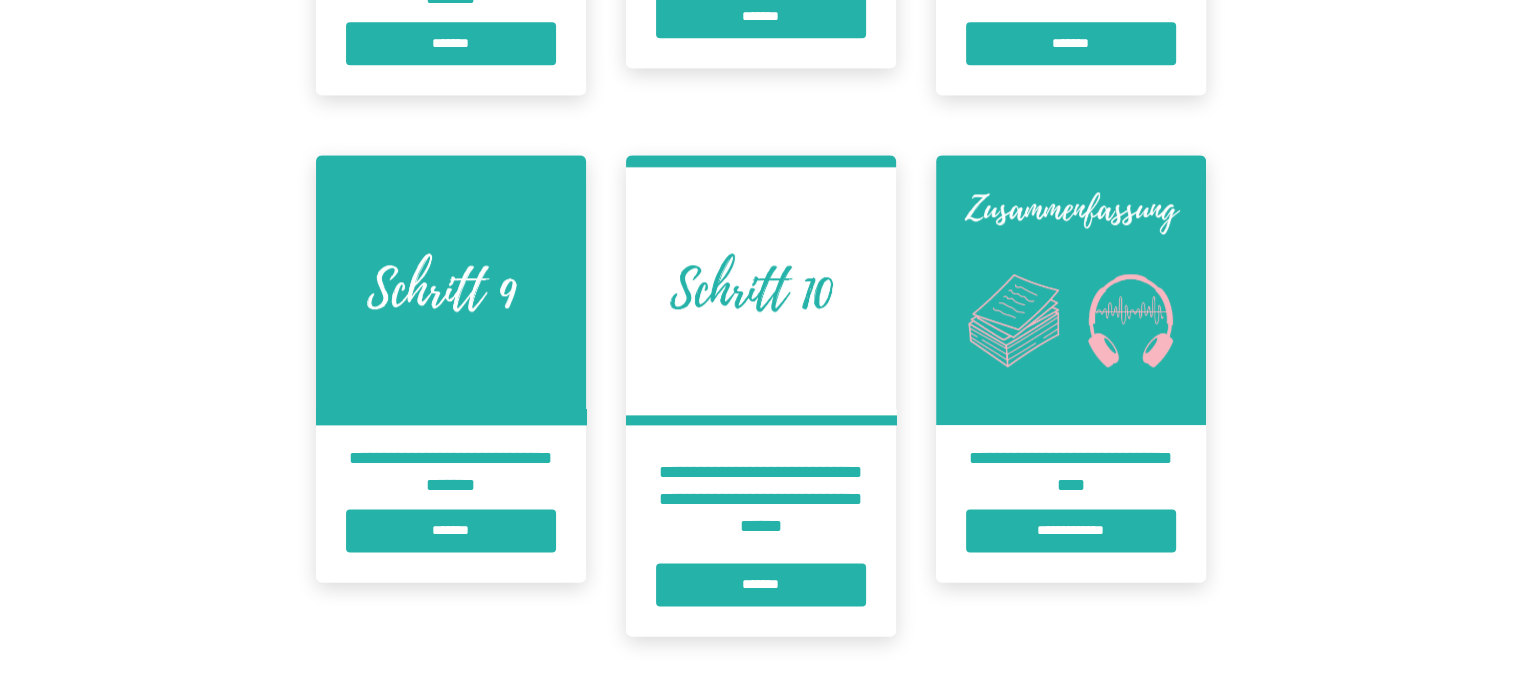 scroll, scrollTop: 0, scrollLeft: 0, axis: both 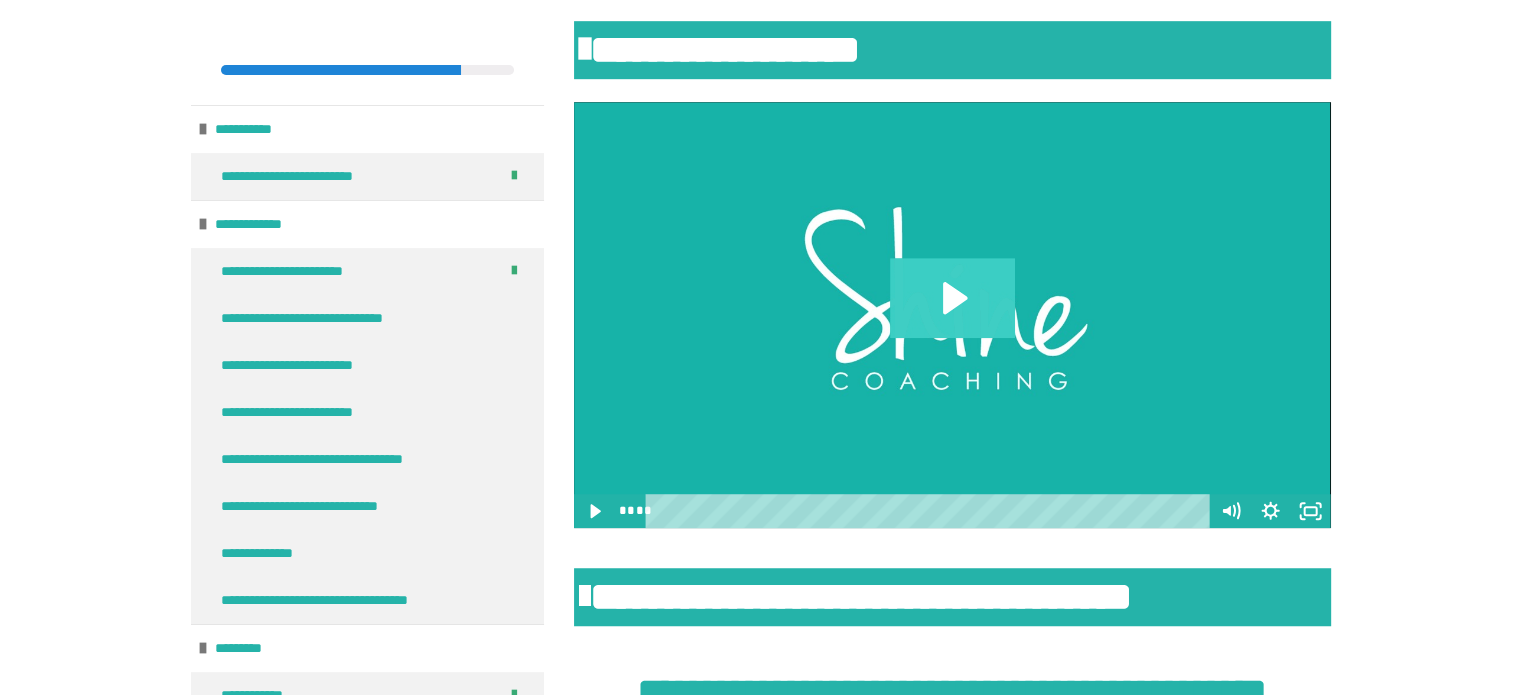 click 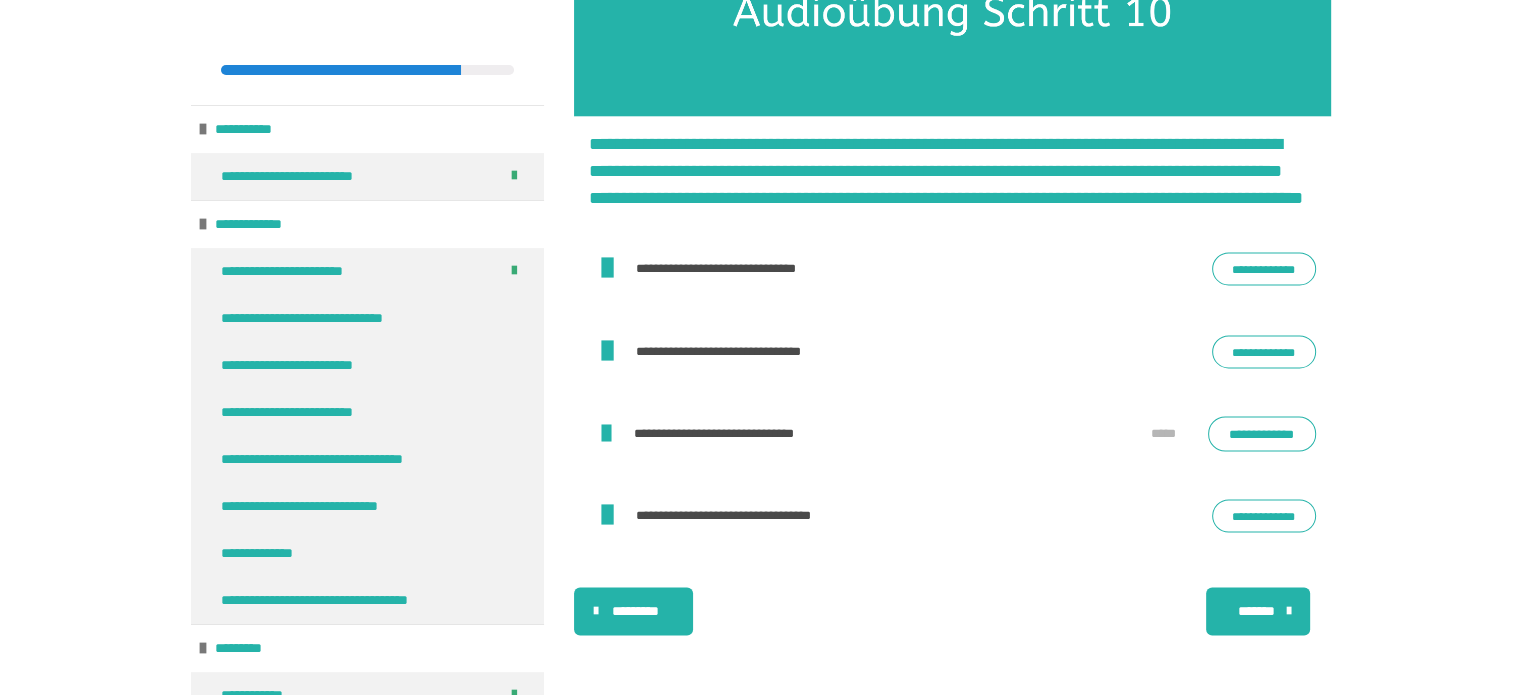 scroll, scrollTop: 3138, scrollLeft: 0, axis: vertical 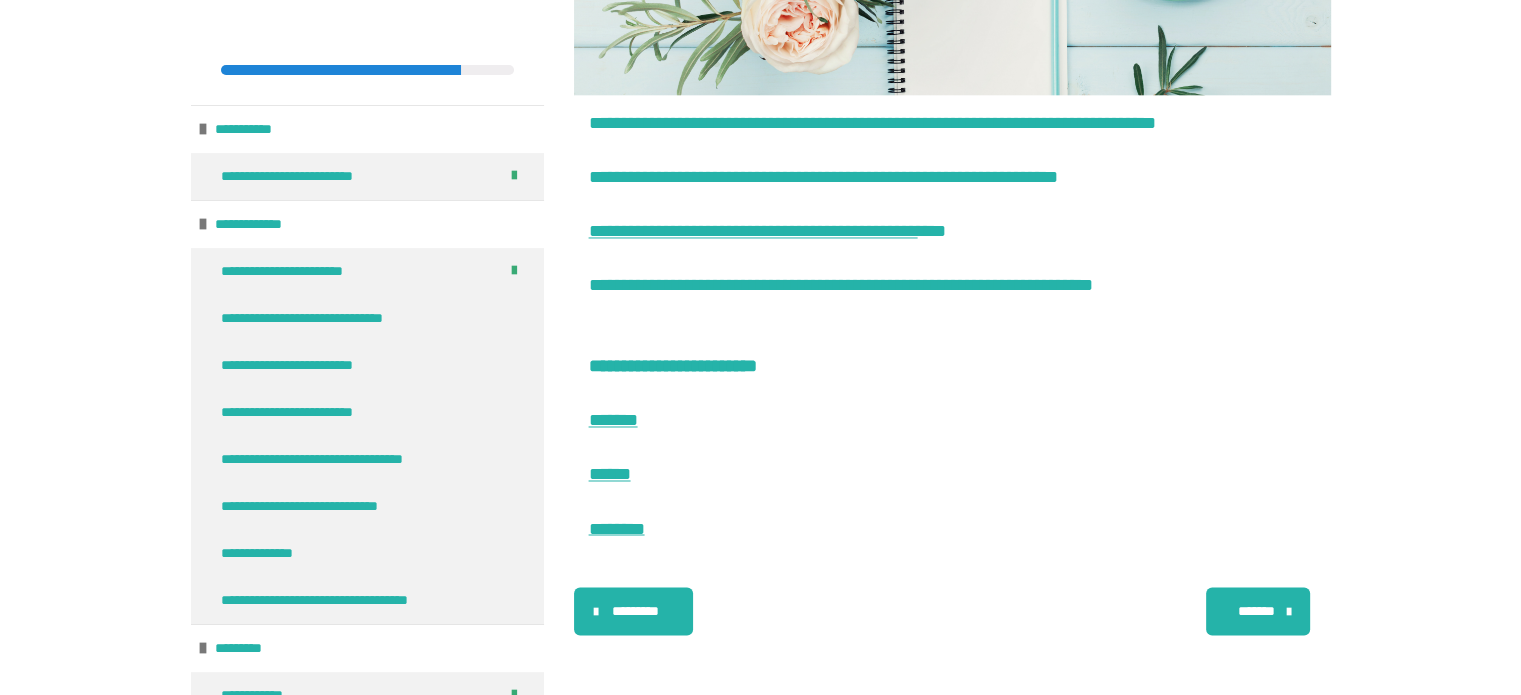 click on "*********" at bounding box center [635, 610] 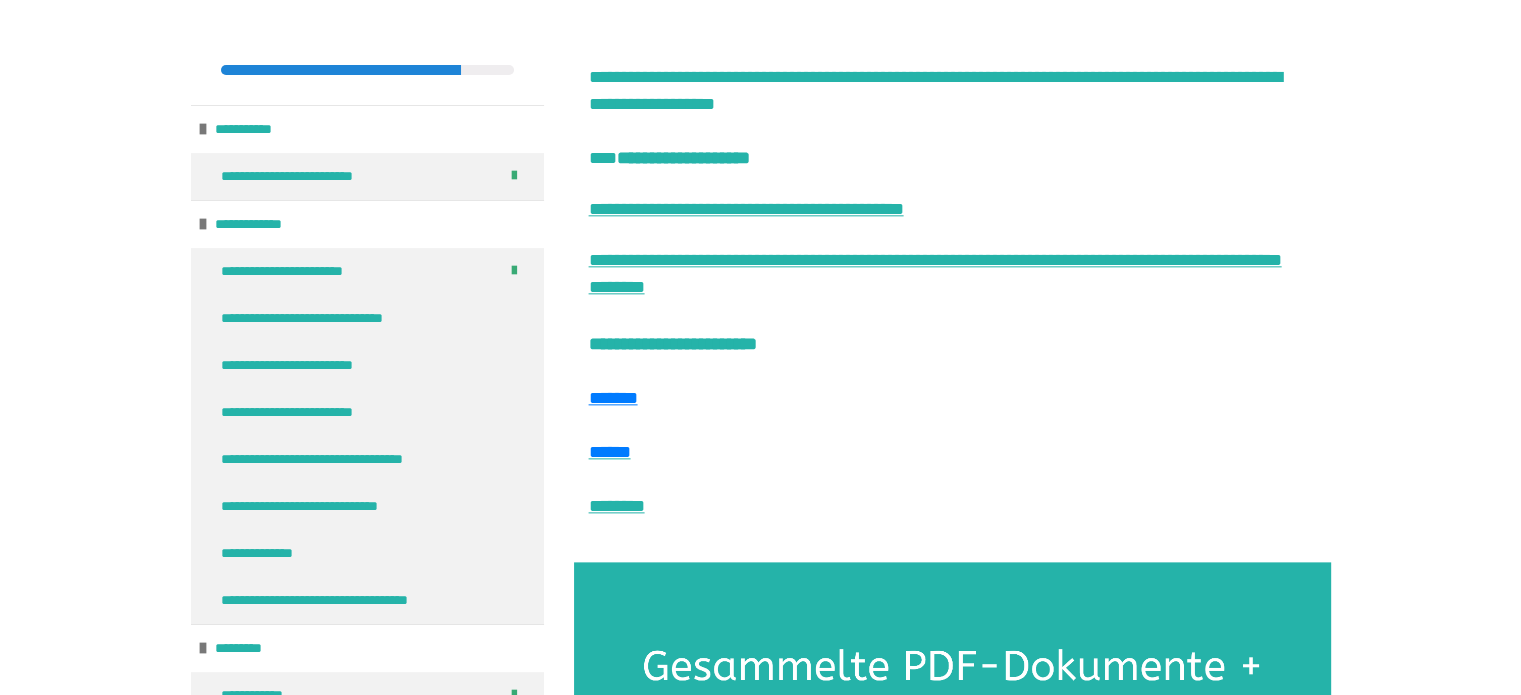 scroll, scrollTop: 2337, scrollLeft: 0, axis: vertical 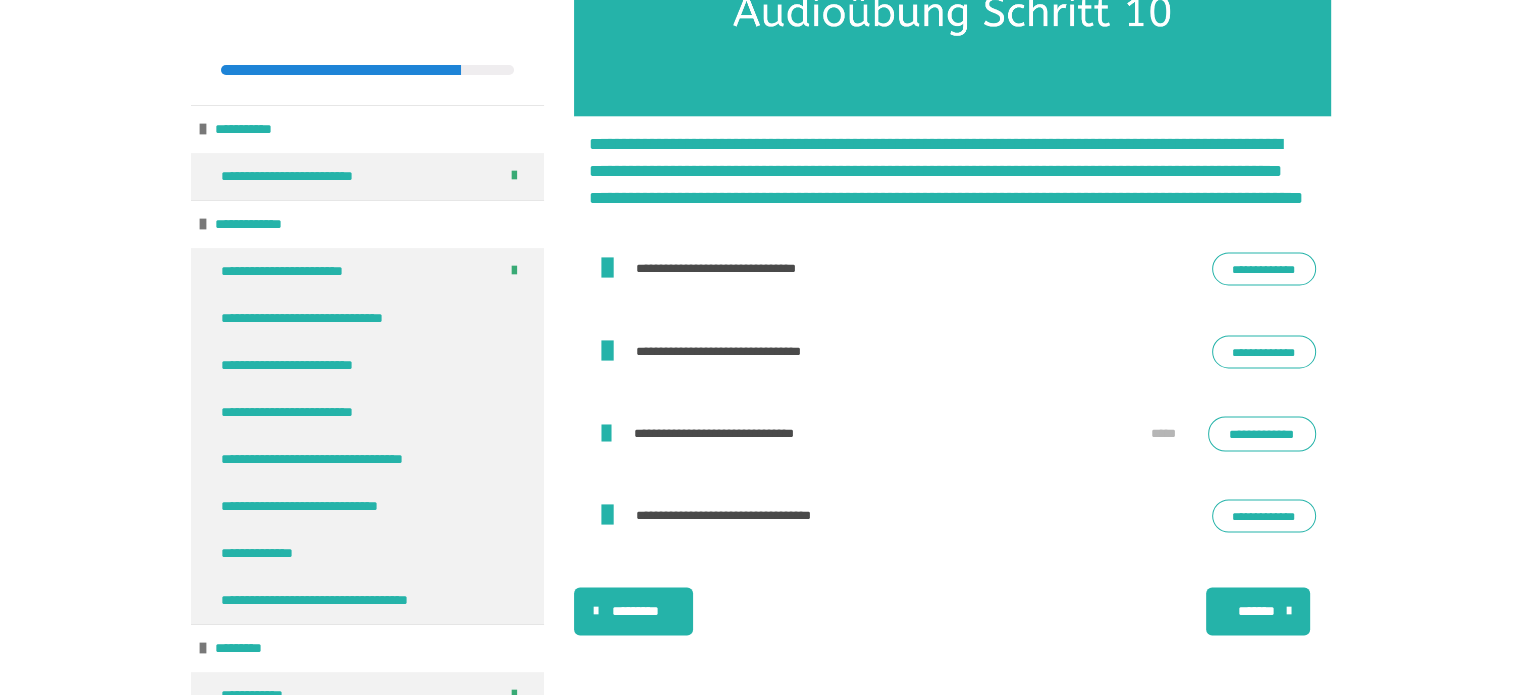 click on "*******" at bounding box center (1256, 611) 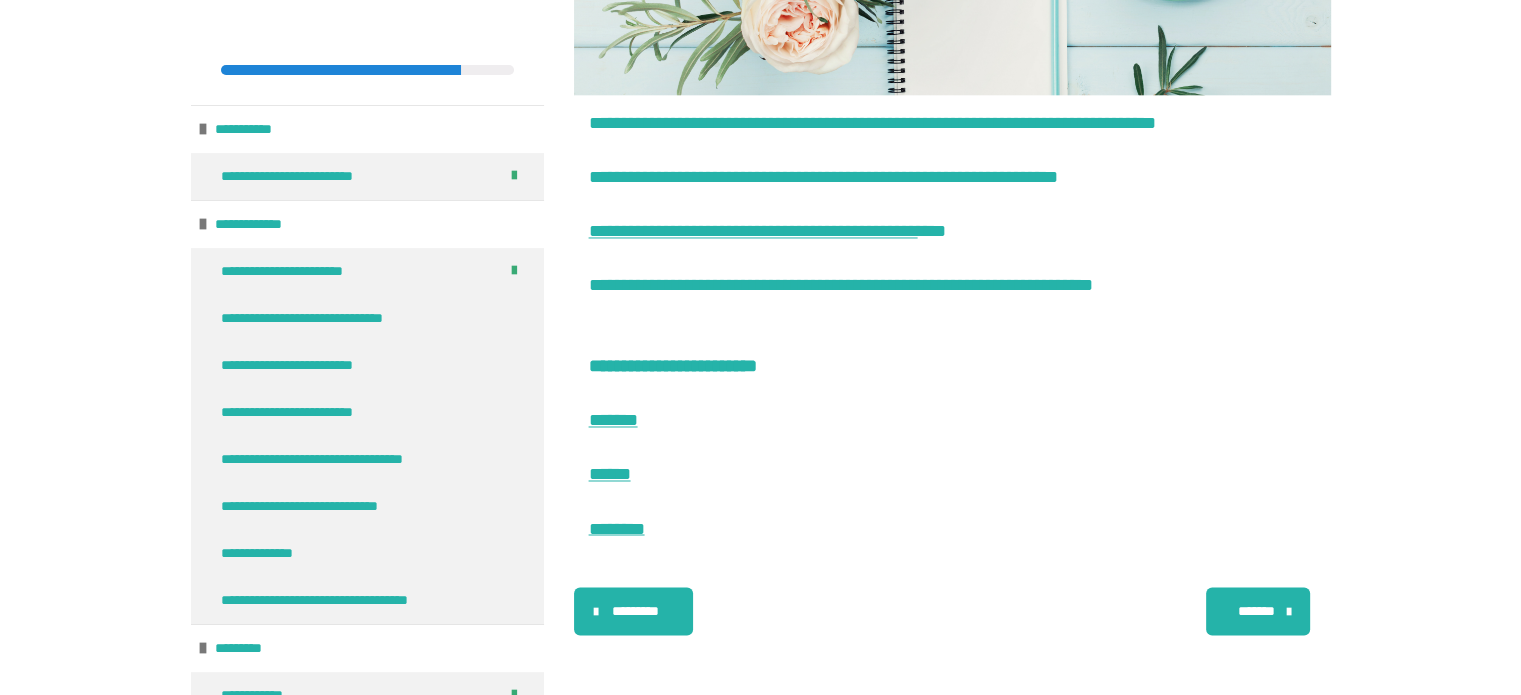 scroll, scrollTop: 3500, scrollLeft: 0, axis: vertical 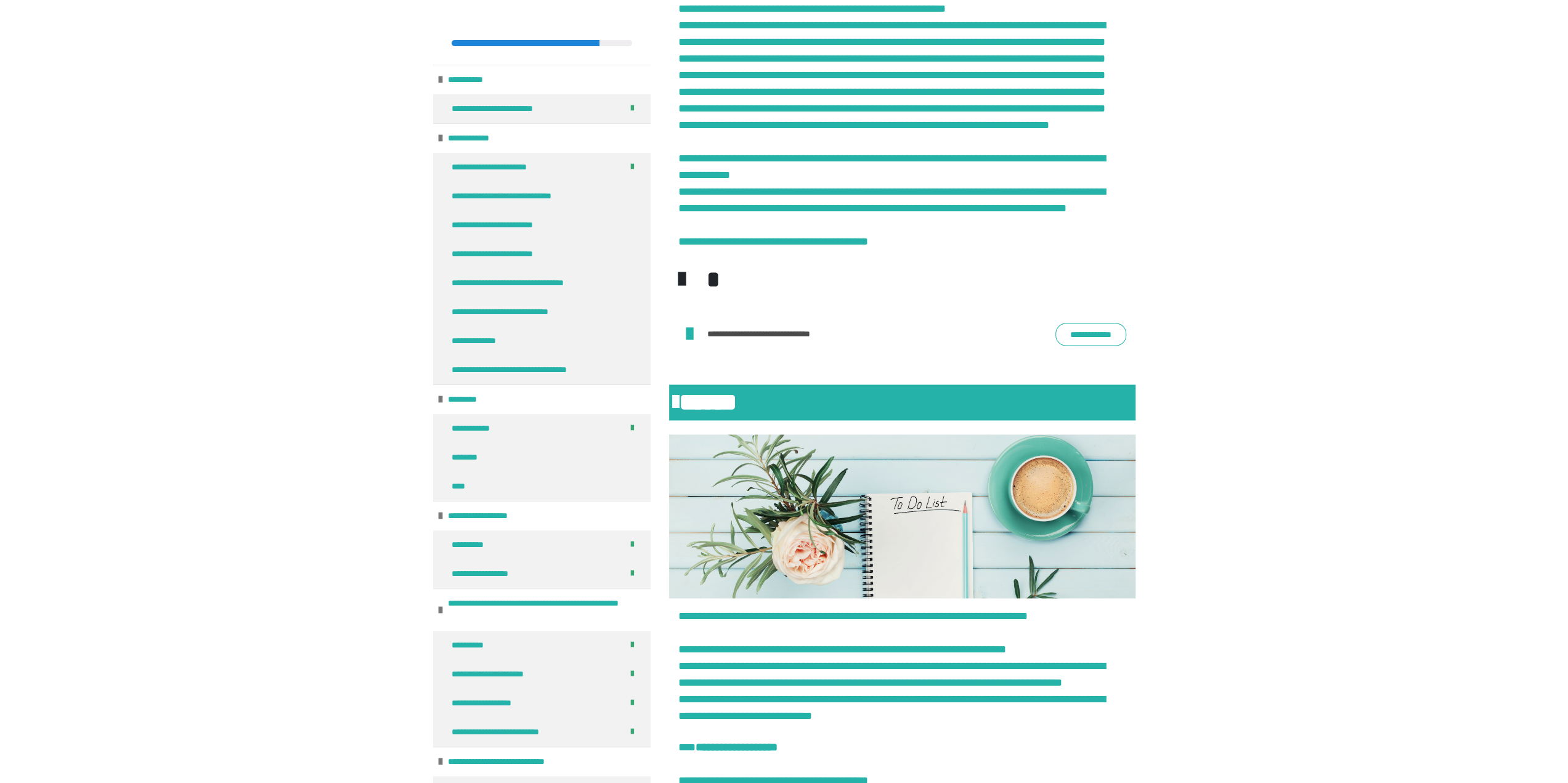 click on "**********" at bounding box center [1091, 334] 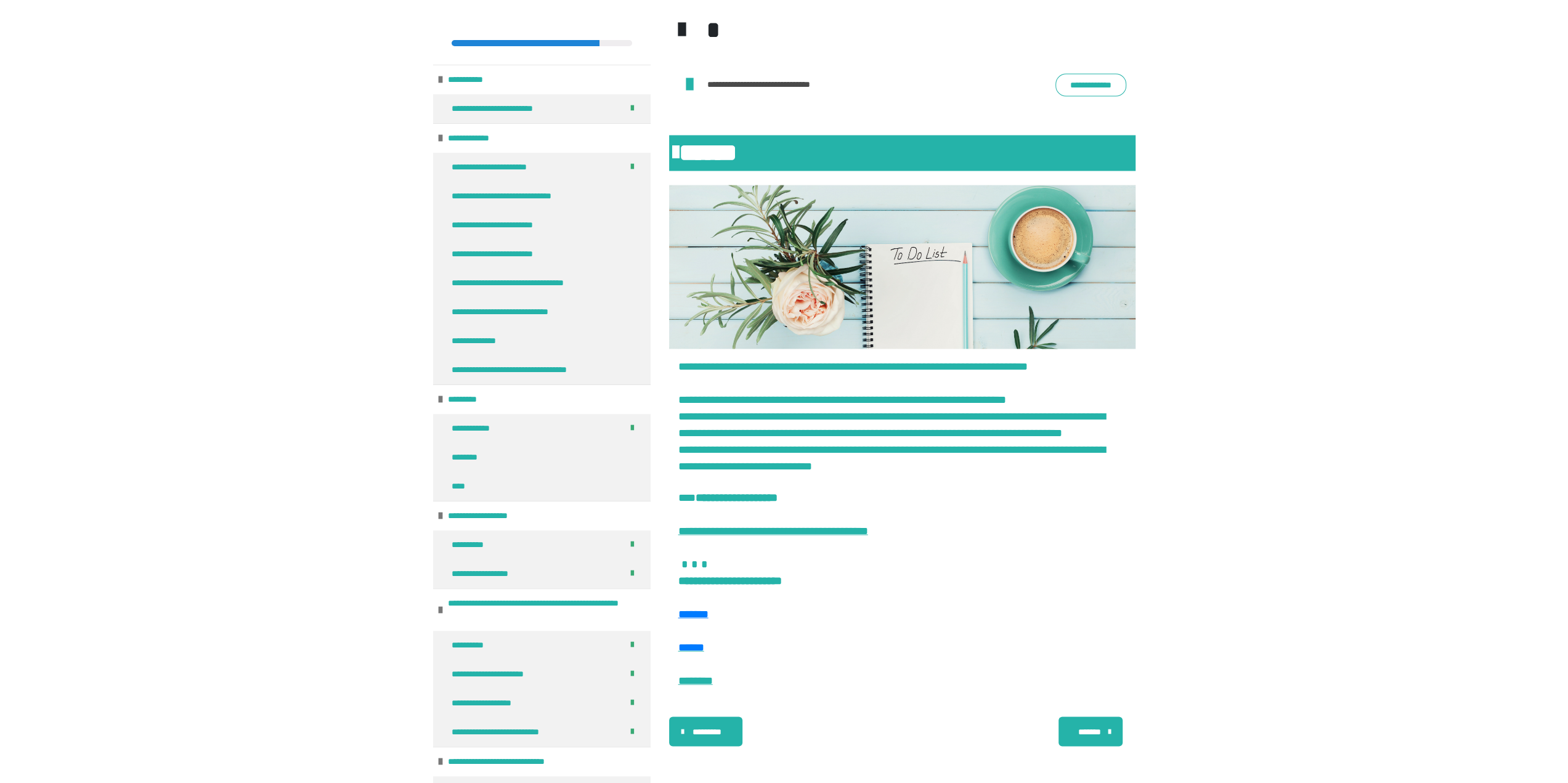 scroll, scrollTop: 2287, scrollLeft: 0, axis: vertical 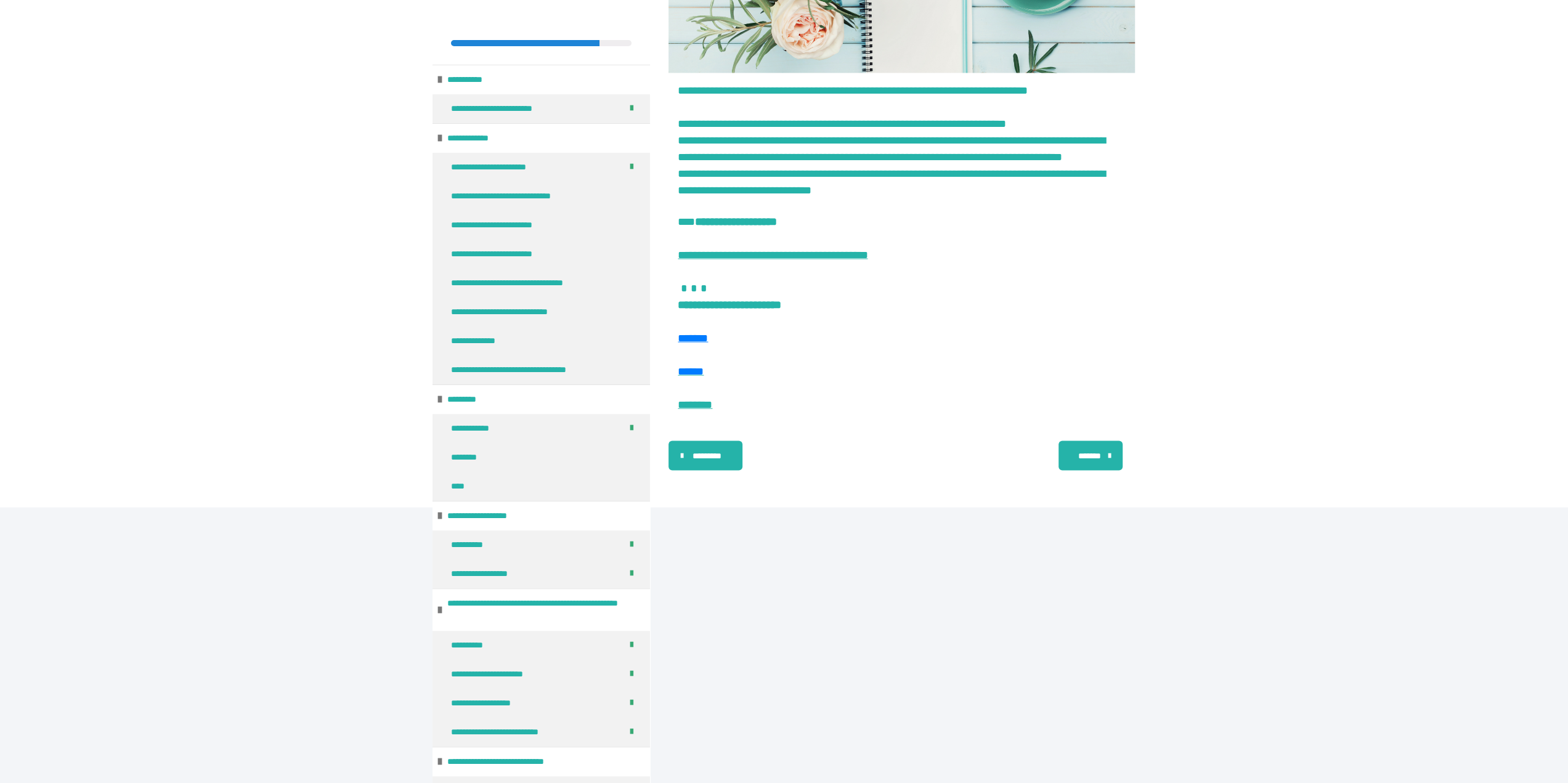 click on "*******" at bounding box center (1091, 456) 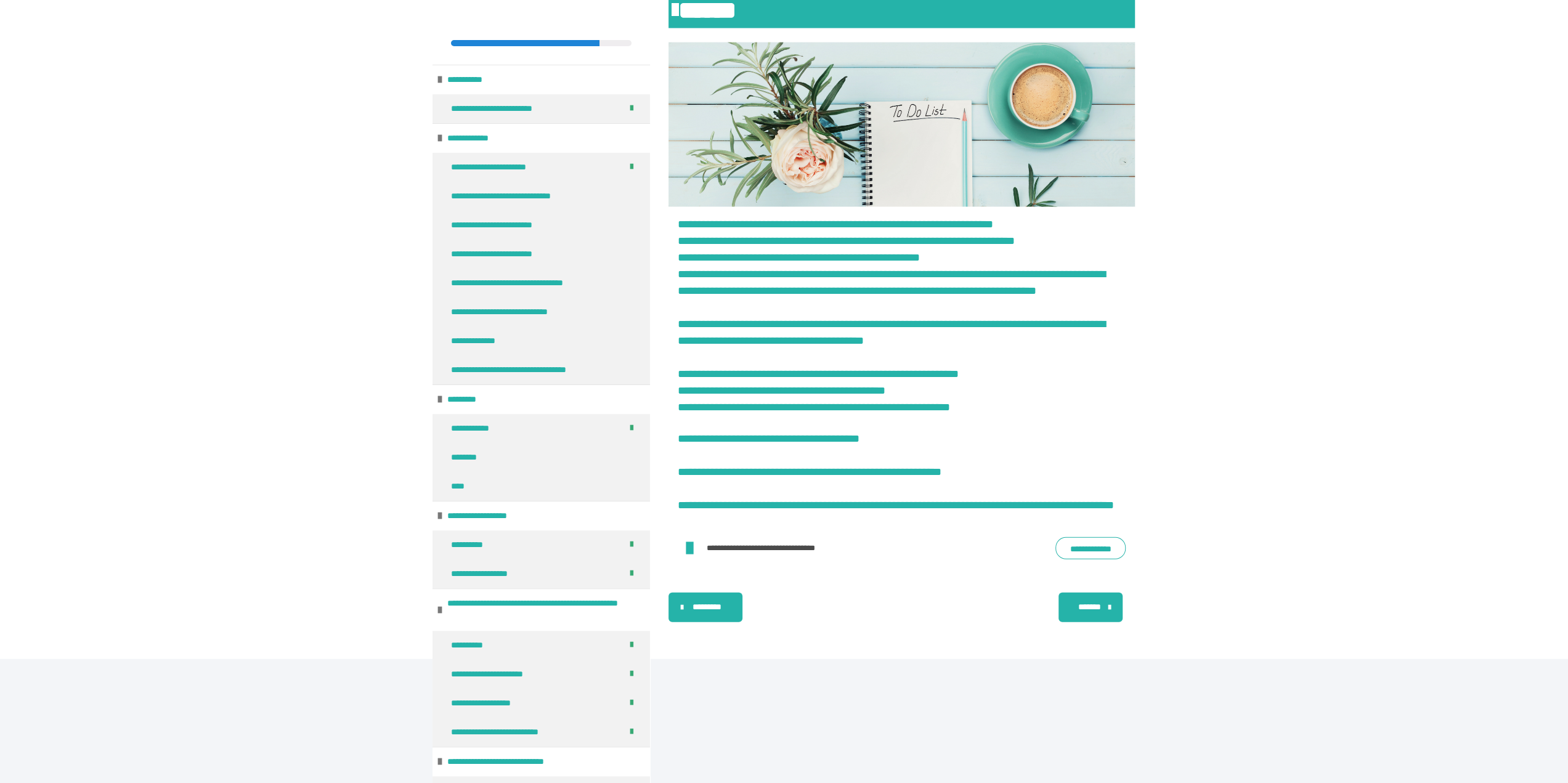 scroll, scrollTop: 2774, scrollLeft: 0, axis: vertical 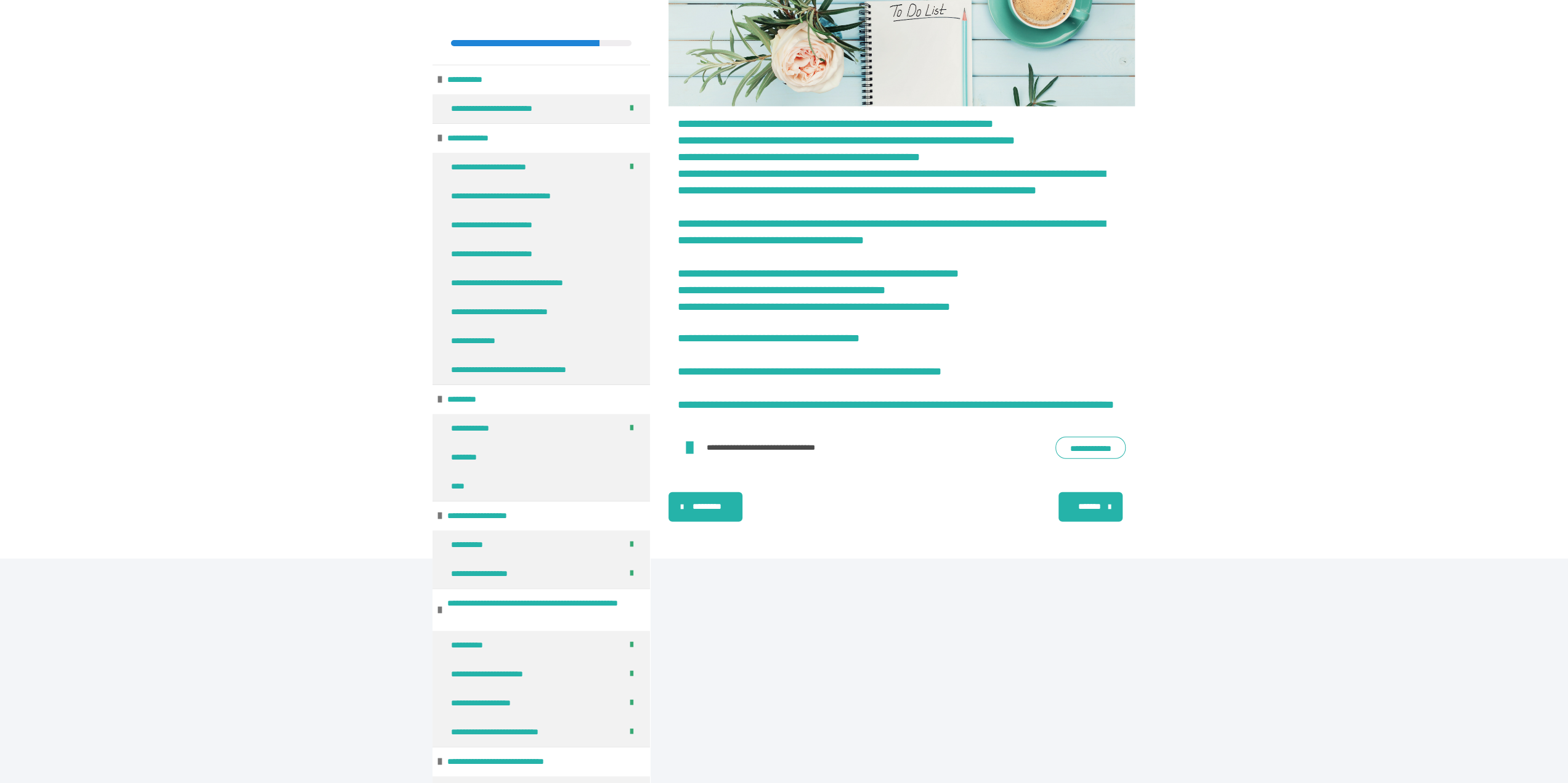 click on "*******" at bounding box center (1089, 506) 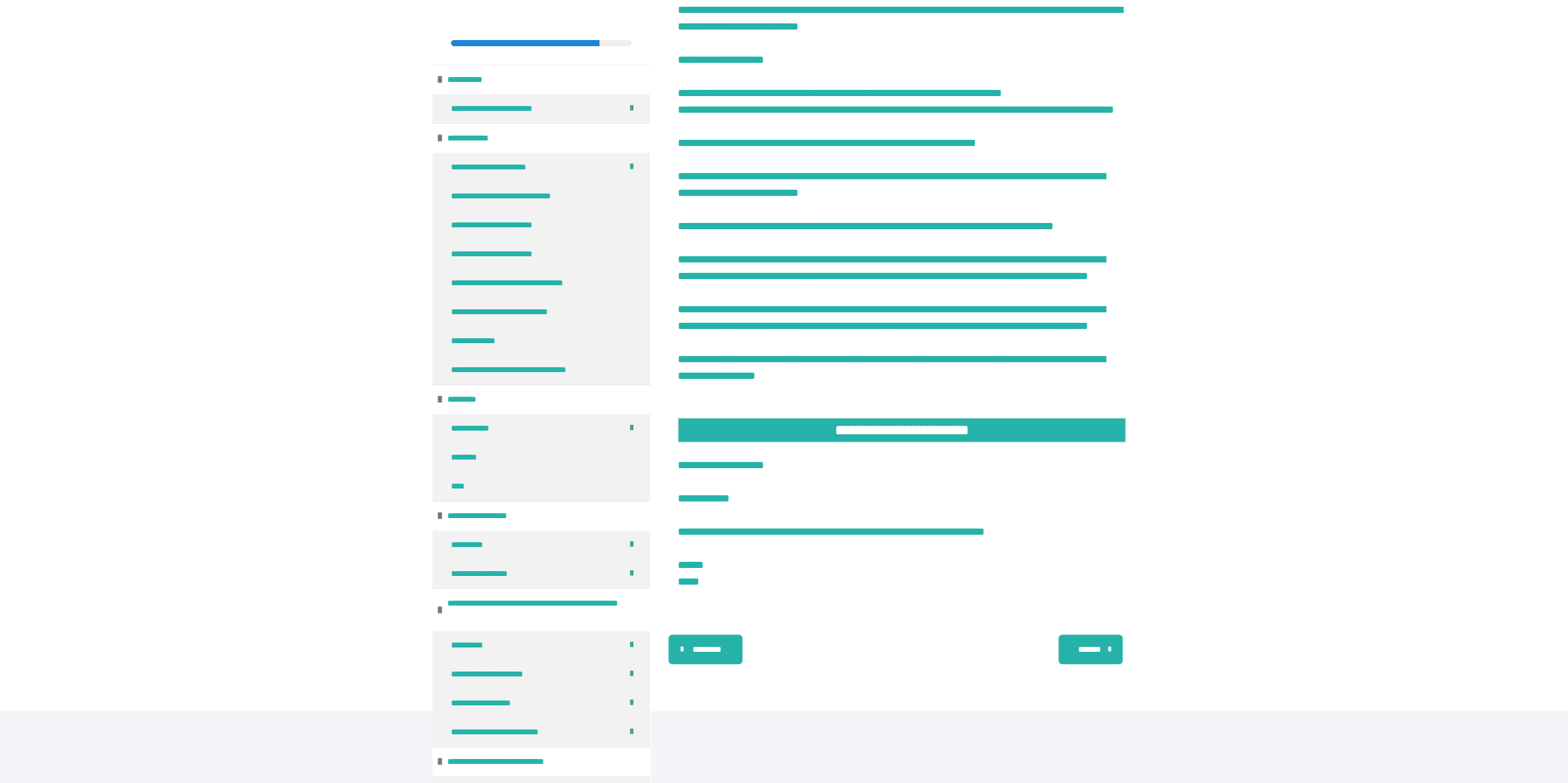 scroll, scrollTop: 339, scrollLeft: 0, axis: vertical 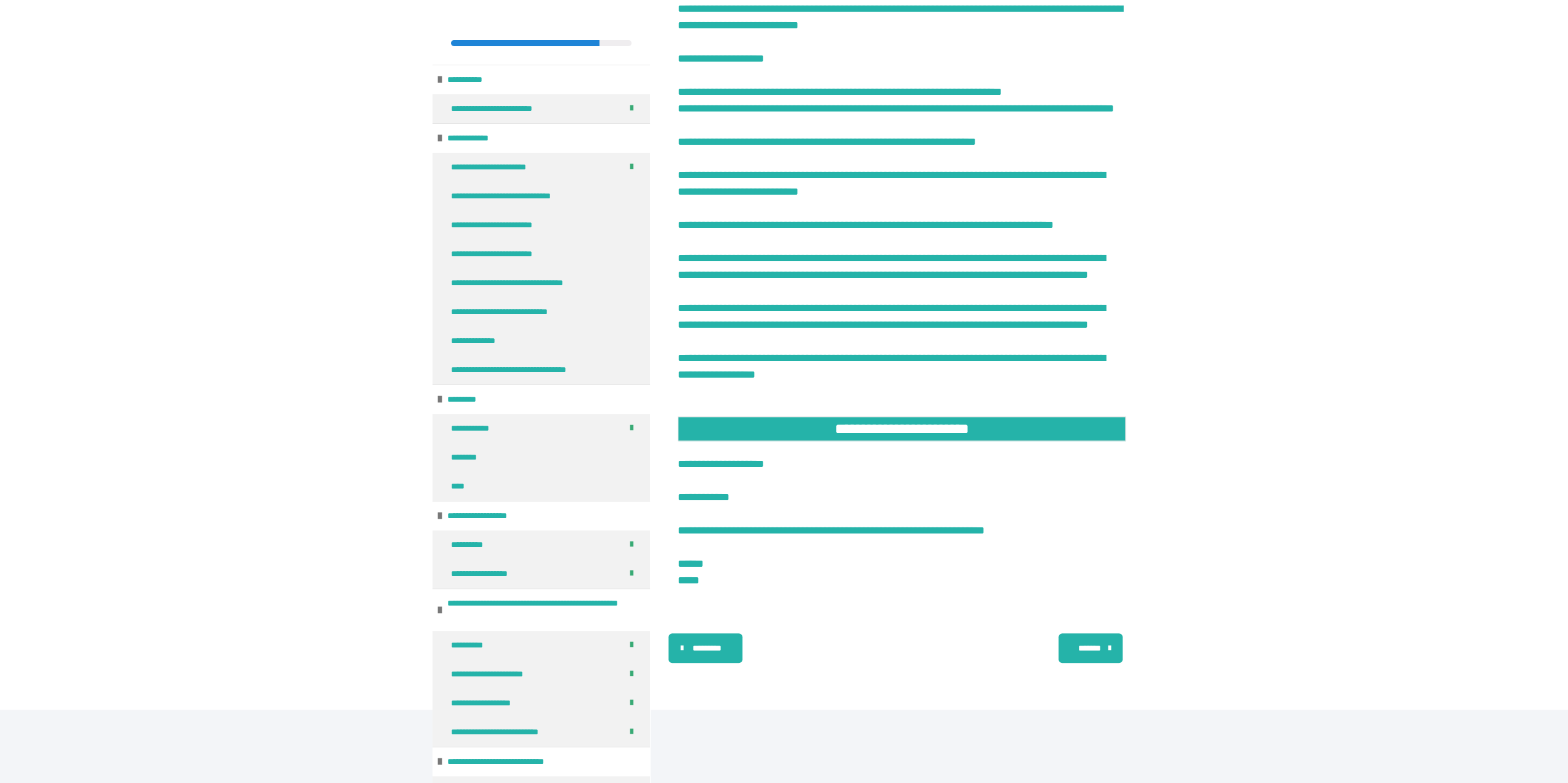 click on "*******" at bounding box center [1089, 648] 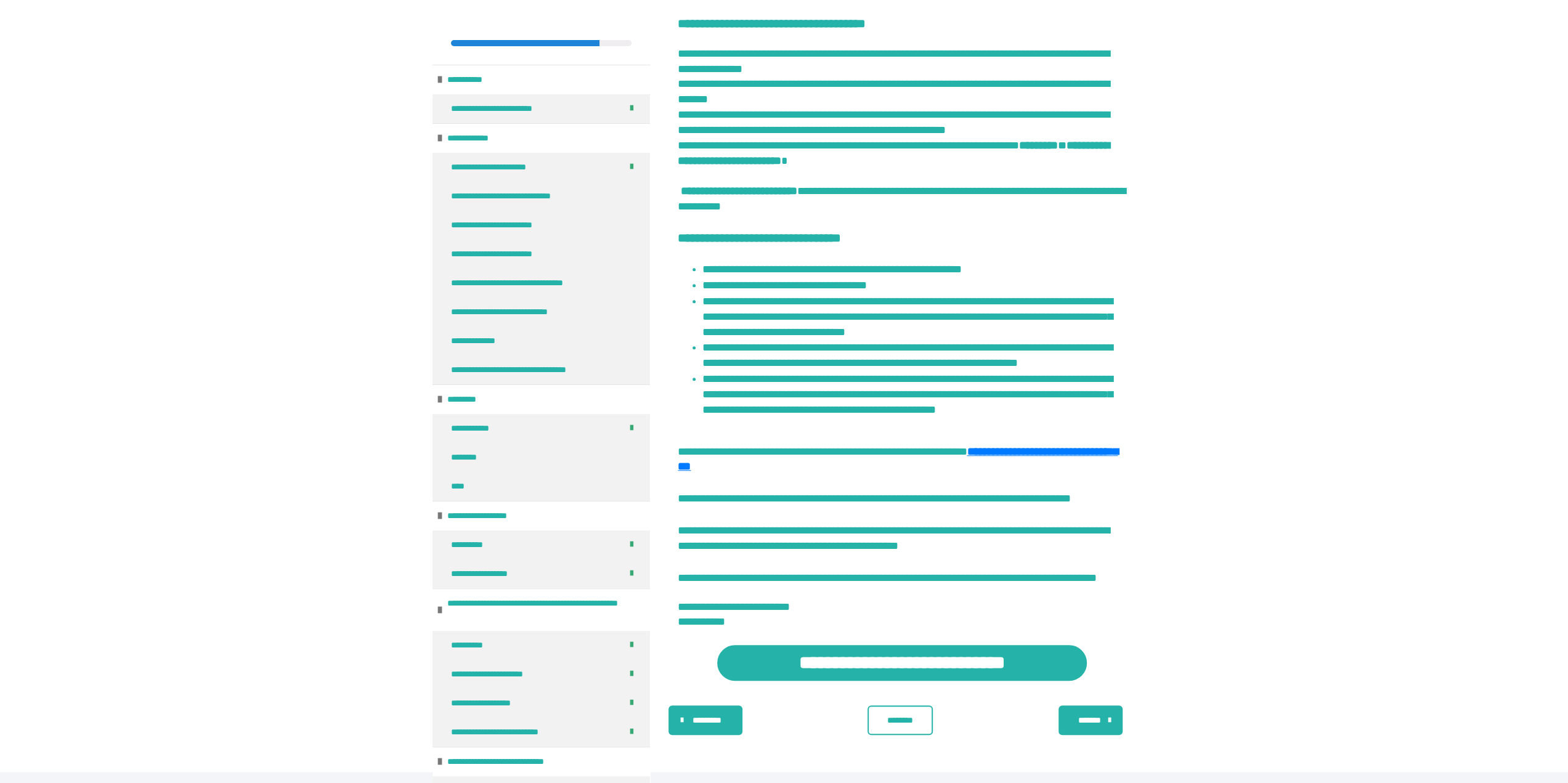 scroll, scrollTop: 749, scrollLeft: 0, axis: vertical 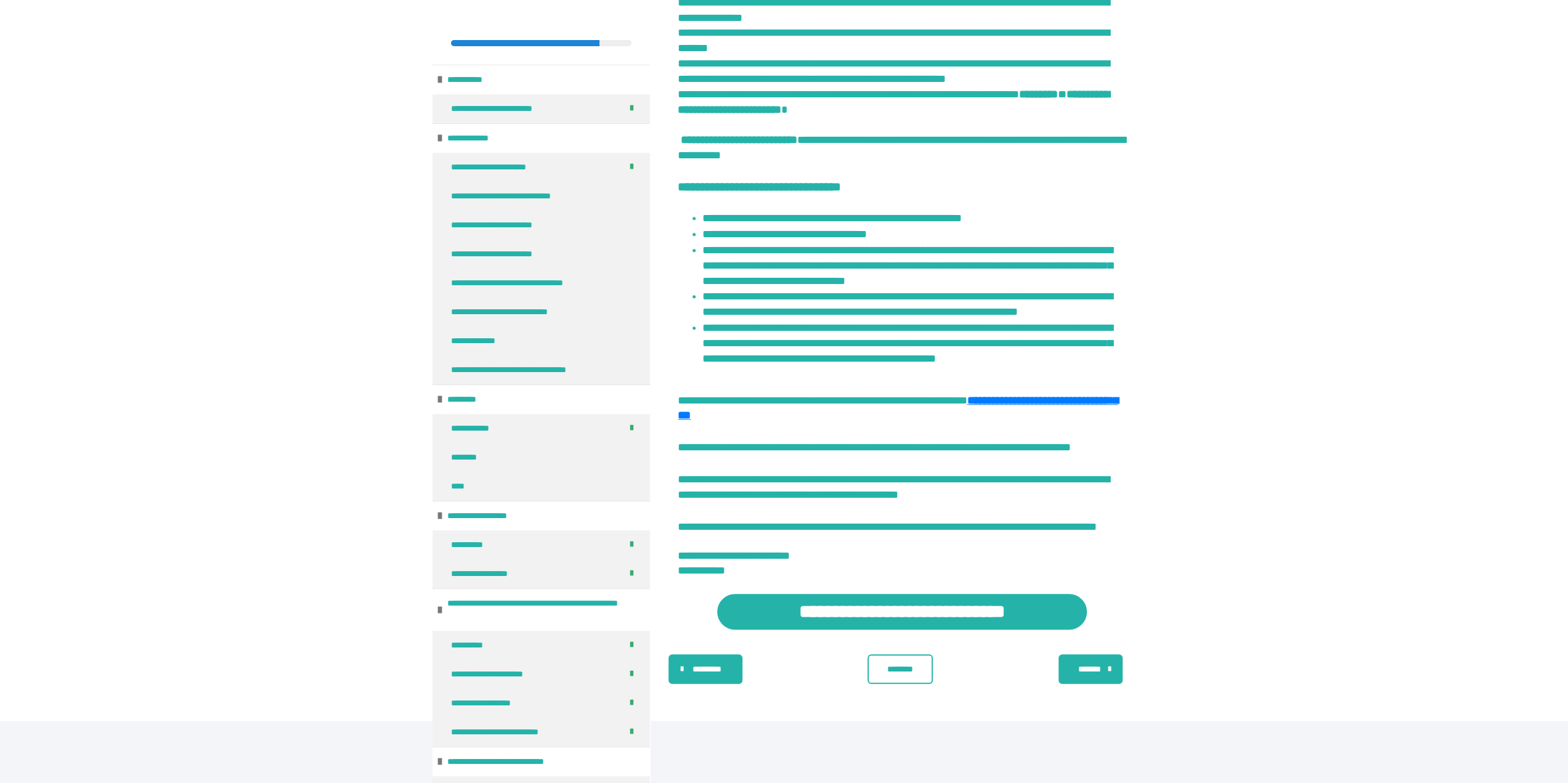 click on "********" at bounding box center [900, 669] 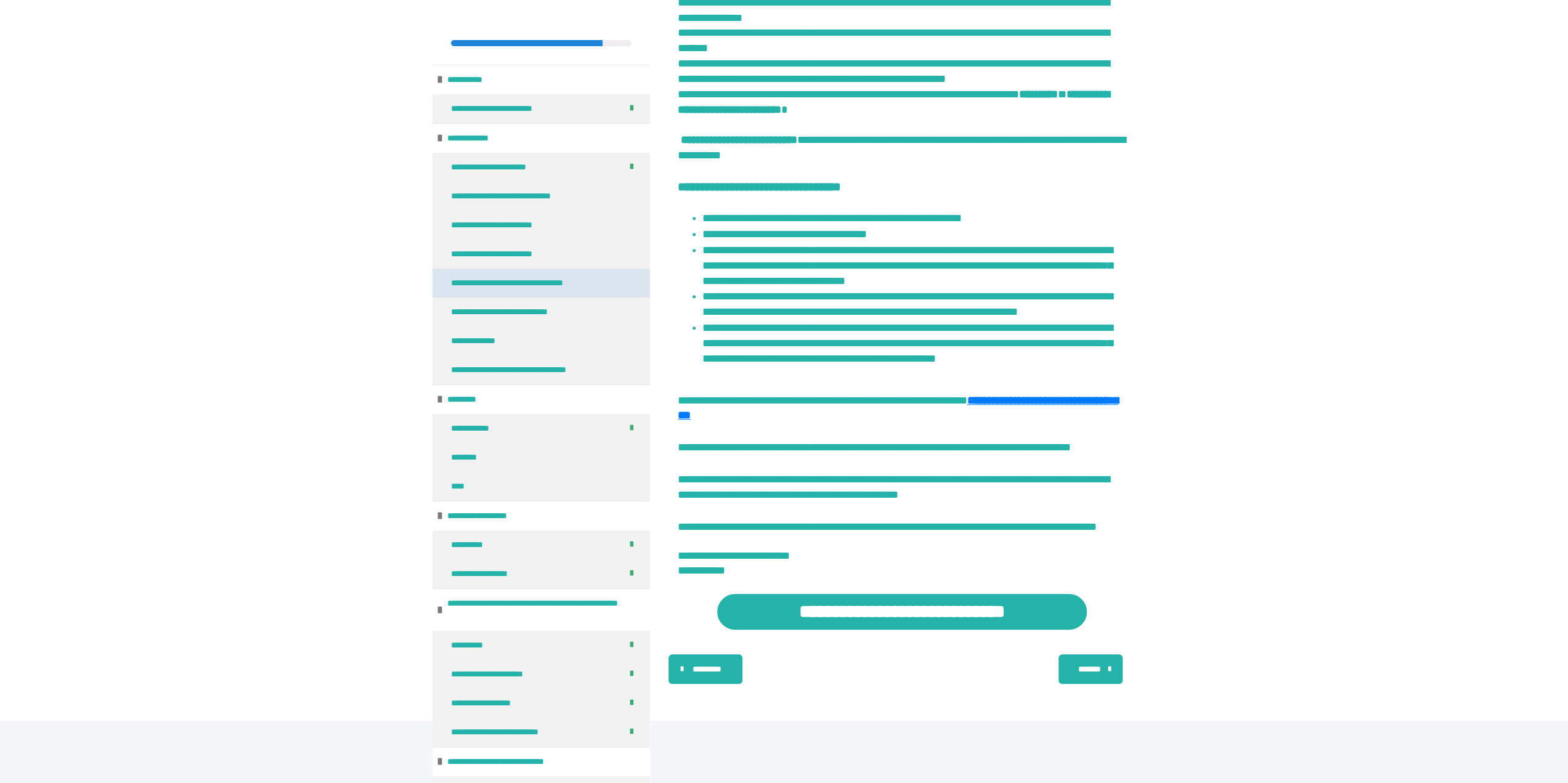 scroll, scrollTop: 502, scrollLeft: 0, axis: vertical 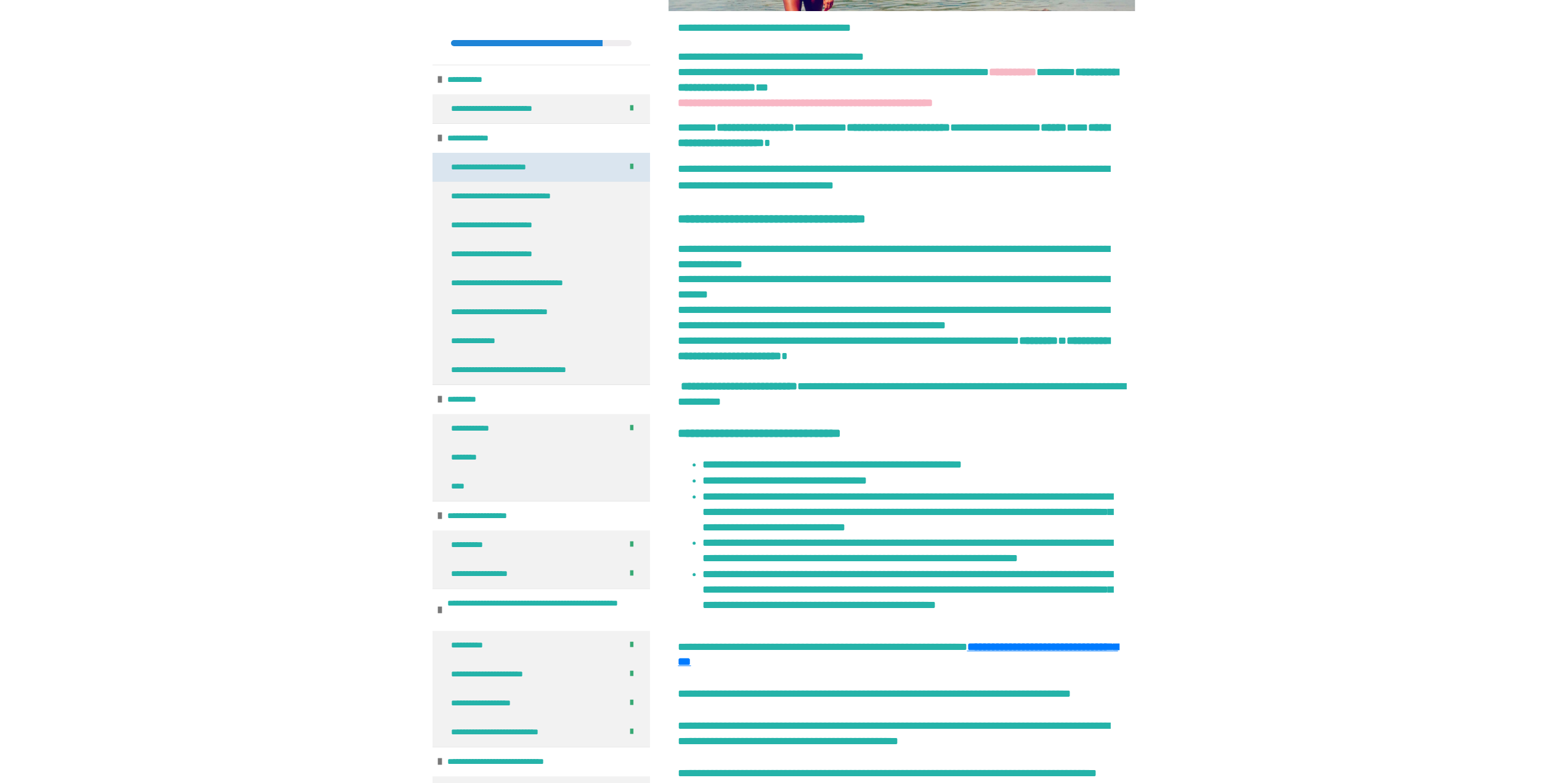 click on "**********" at bounding box center (504, 167) 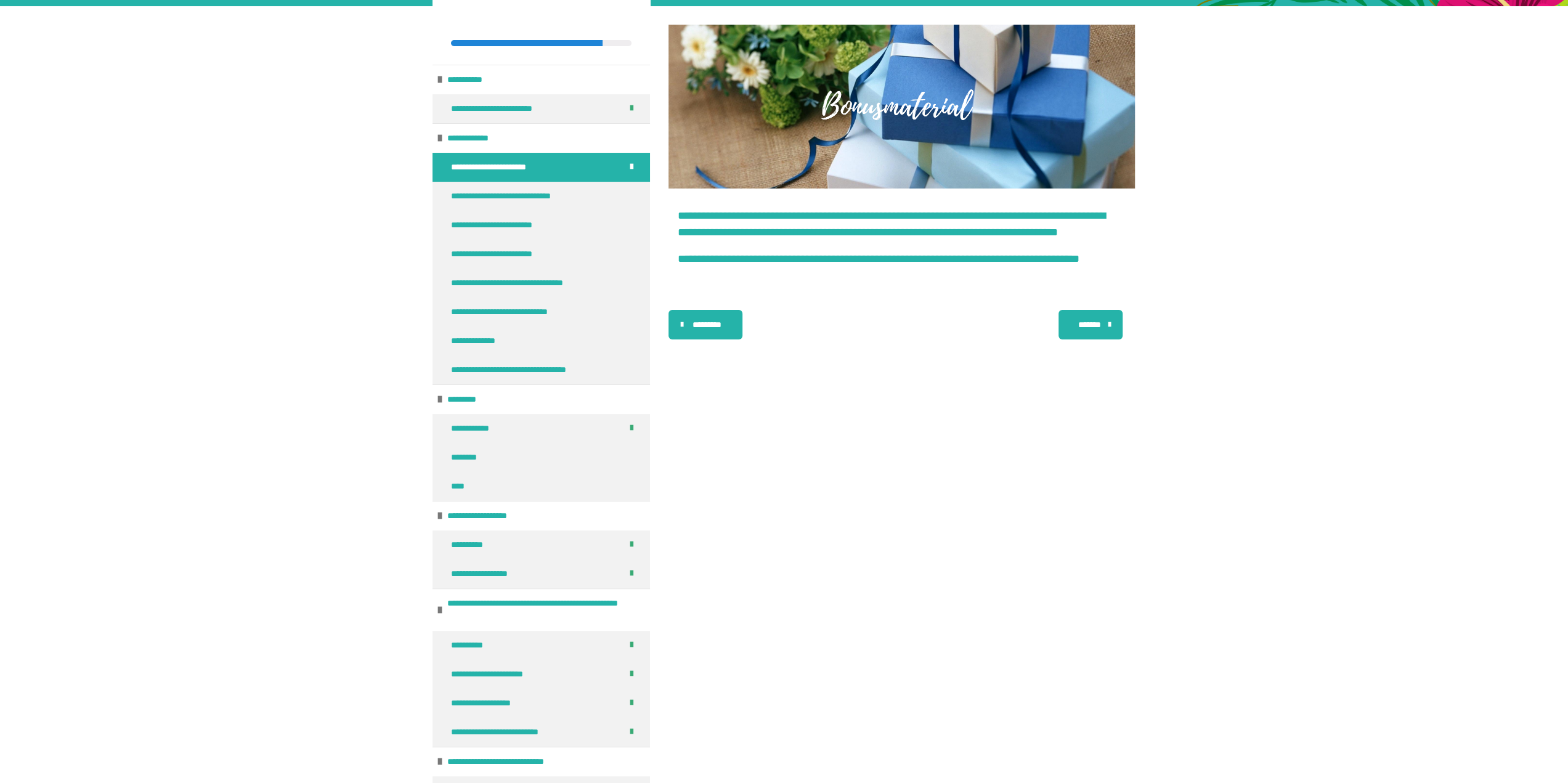 click on "*******" at bounding box center [1091, 325] 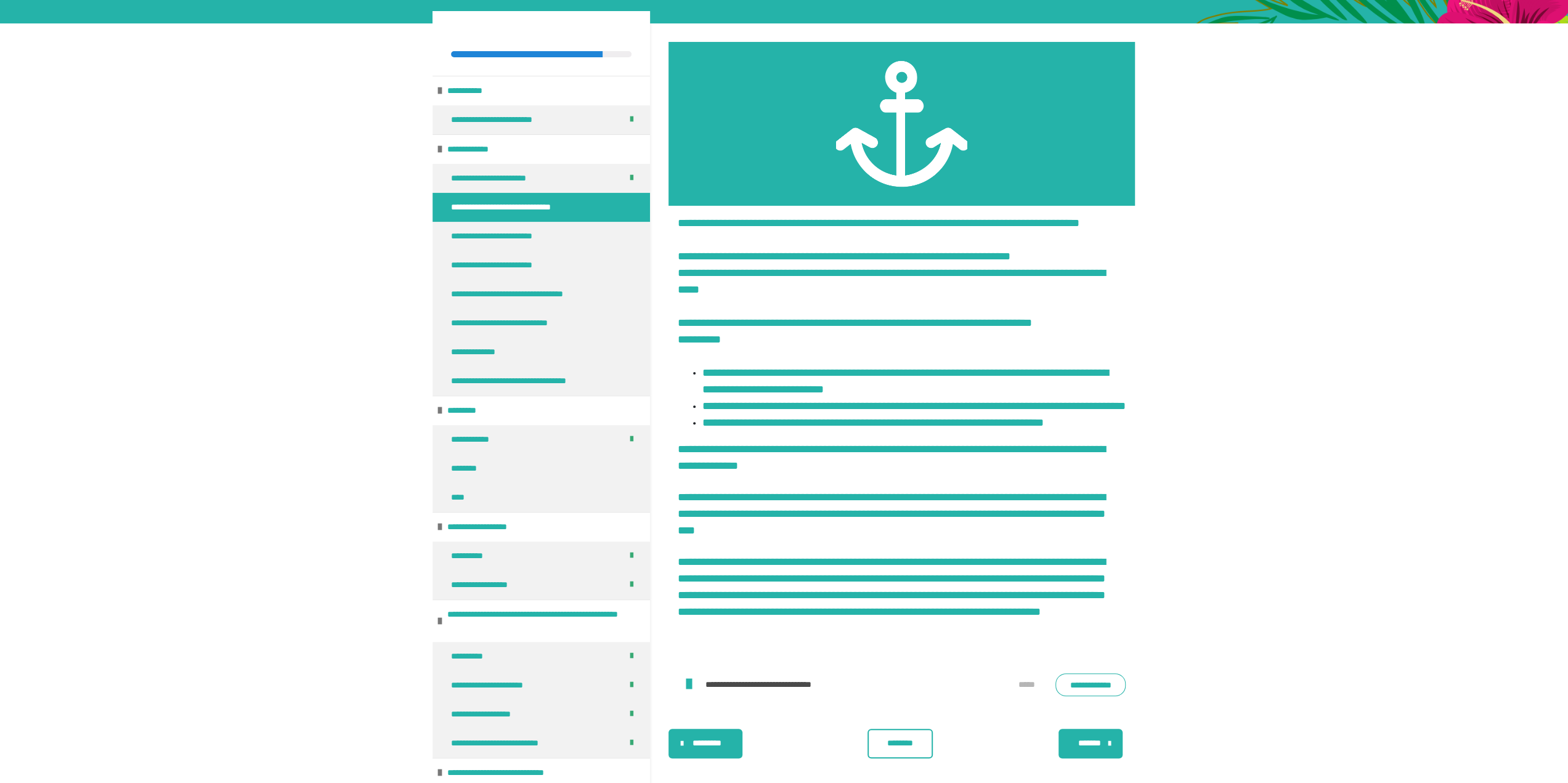 scroll, scrollTop: 267, scrollLeft: 0, axis: vertical 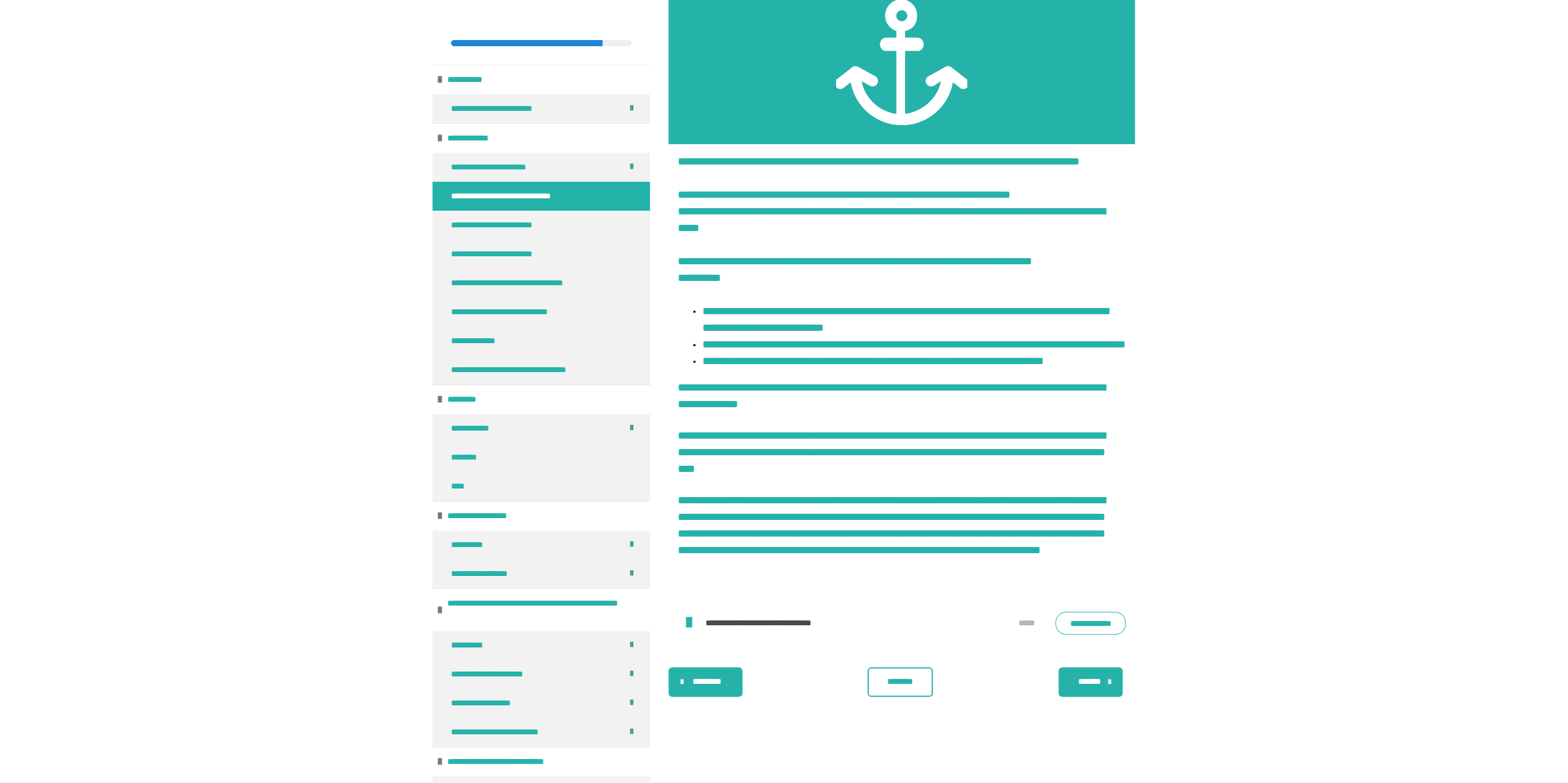 click on "********" at bounding box center (900, 681) 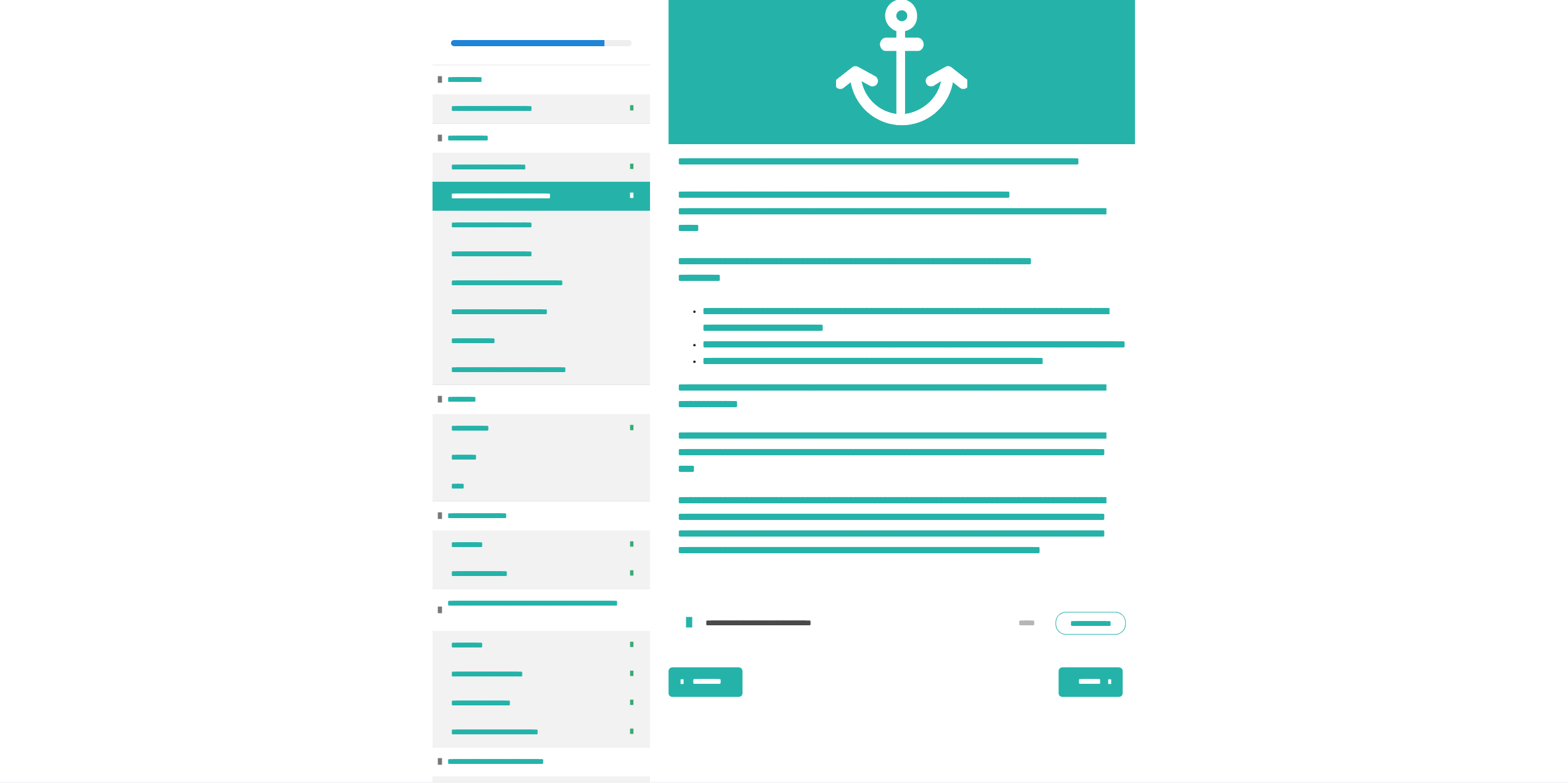 click on "*******" at bounding box center (1089, 681) 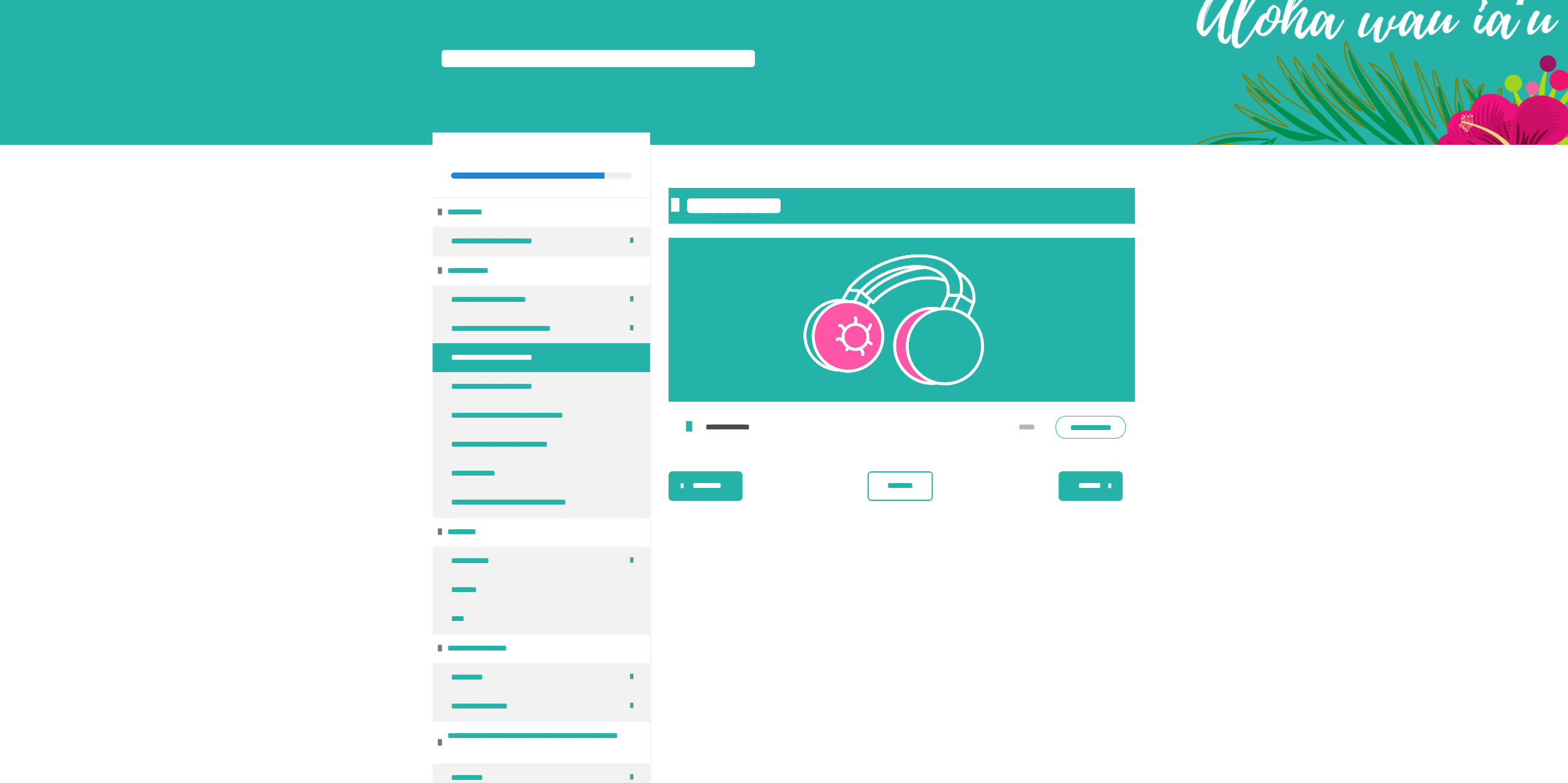 scroll, scrollTop: 19, scrollLeft: 0, axis: vertical 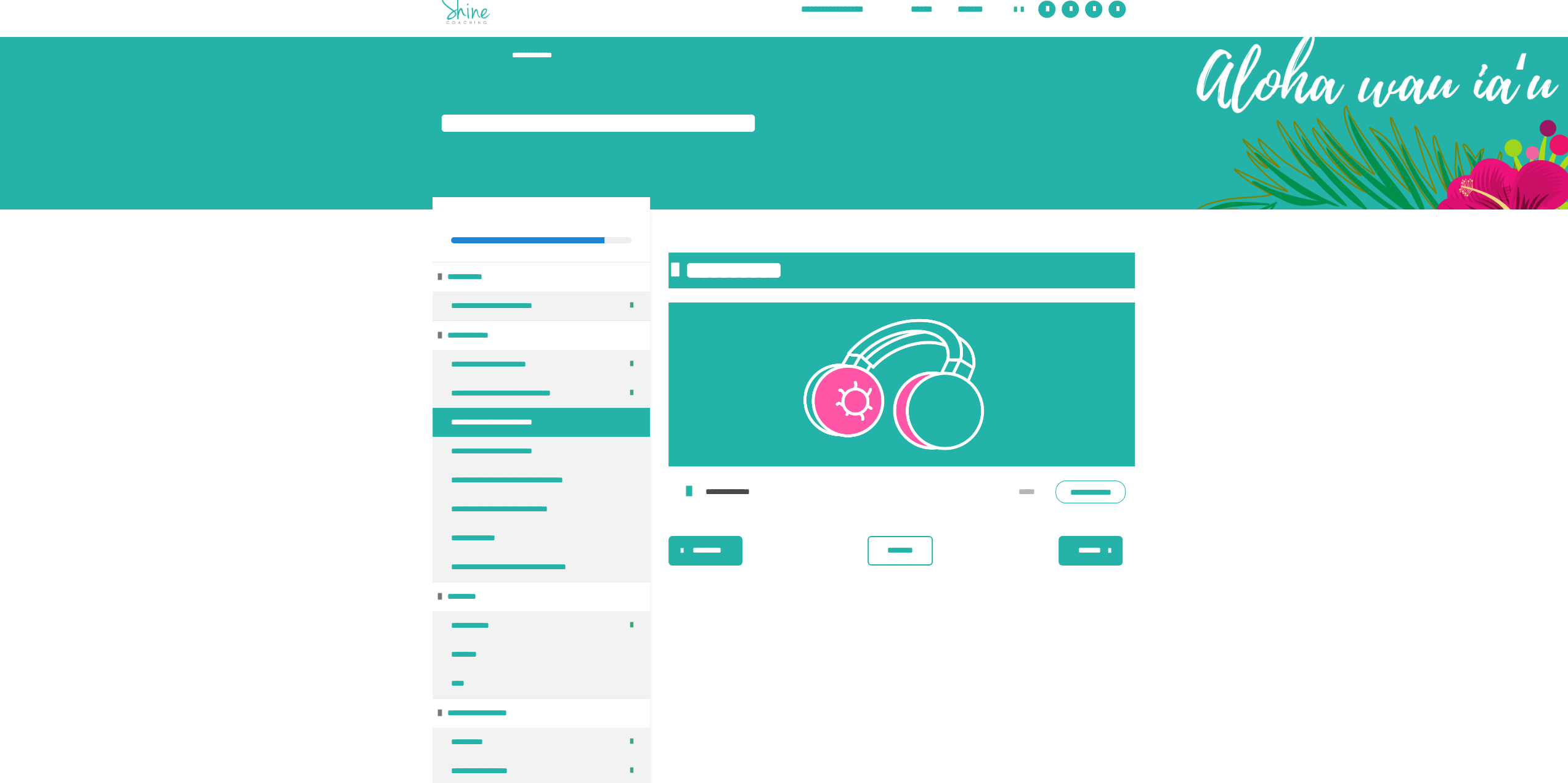 click on "********" at bounding box center (900, 551) 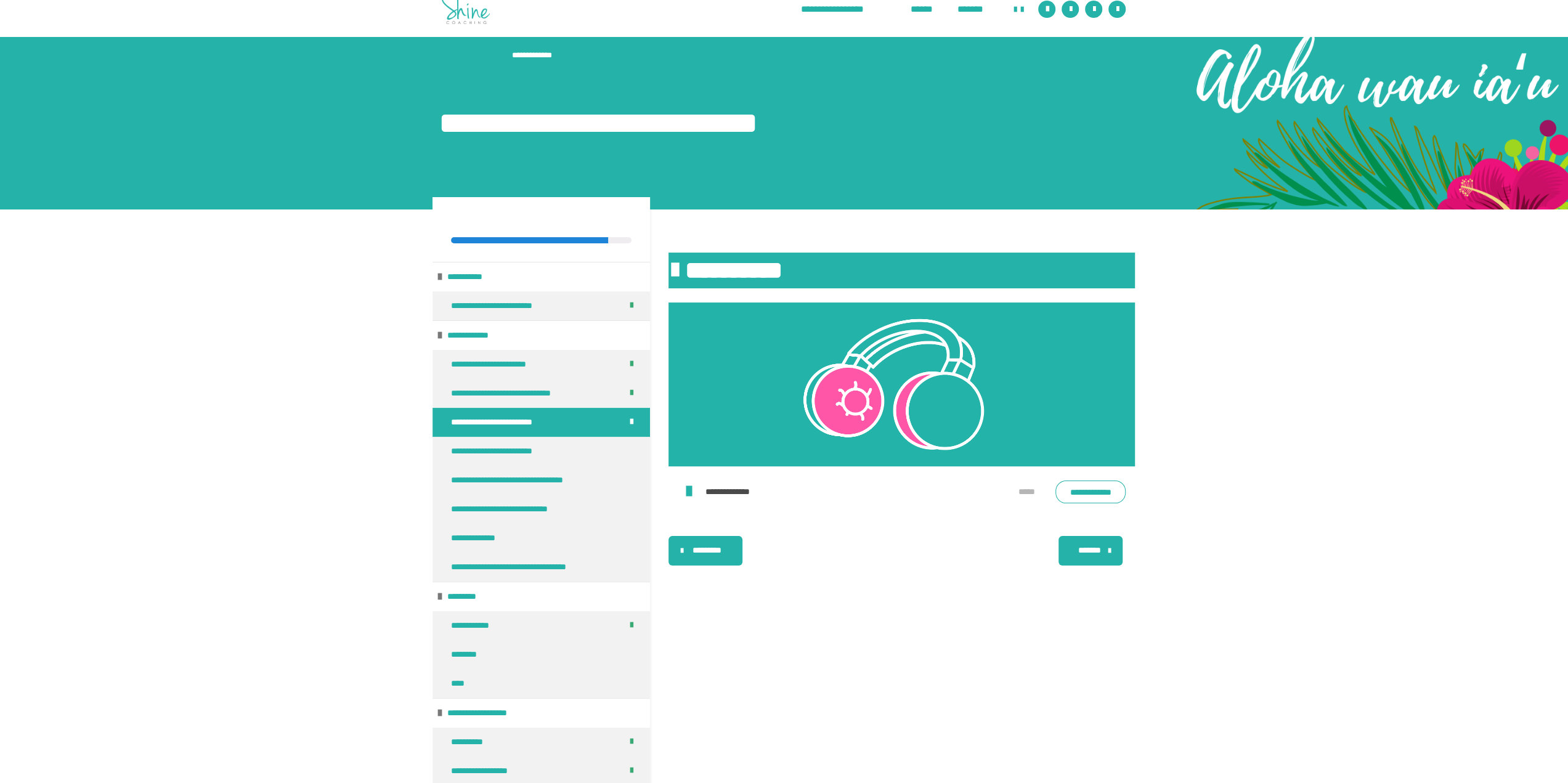 click on "*******" at bounding box center [1091, 551] 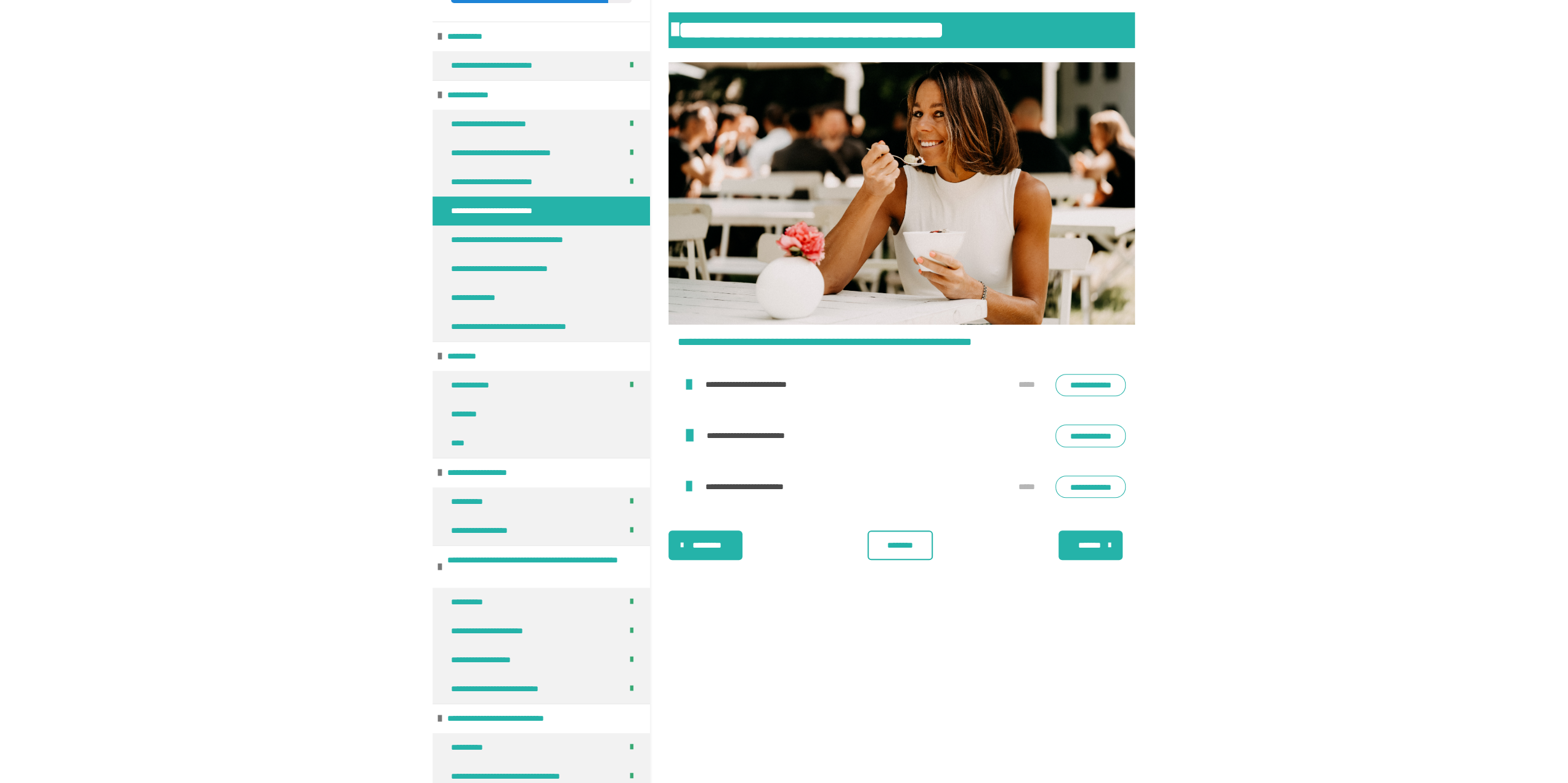 scroll, scrollTop: 266, scrollLeft: 0, axis: vertical 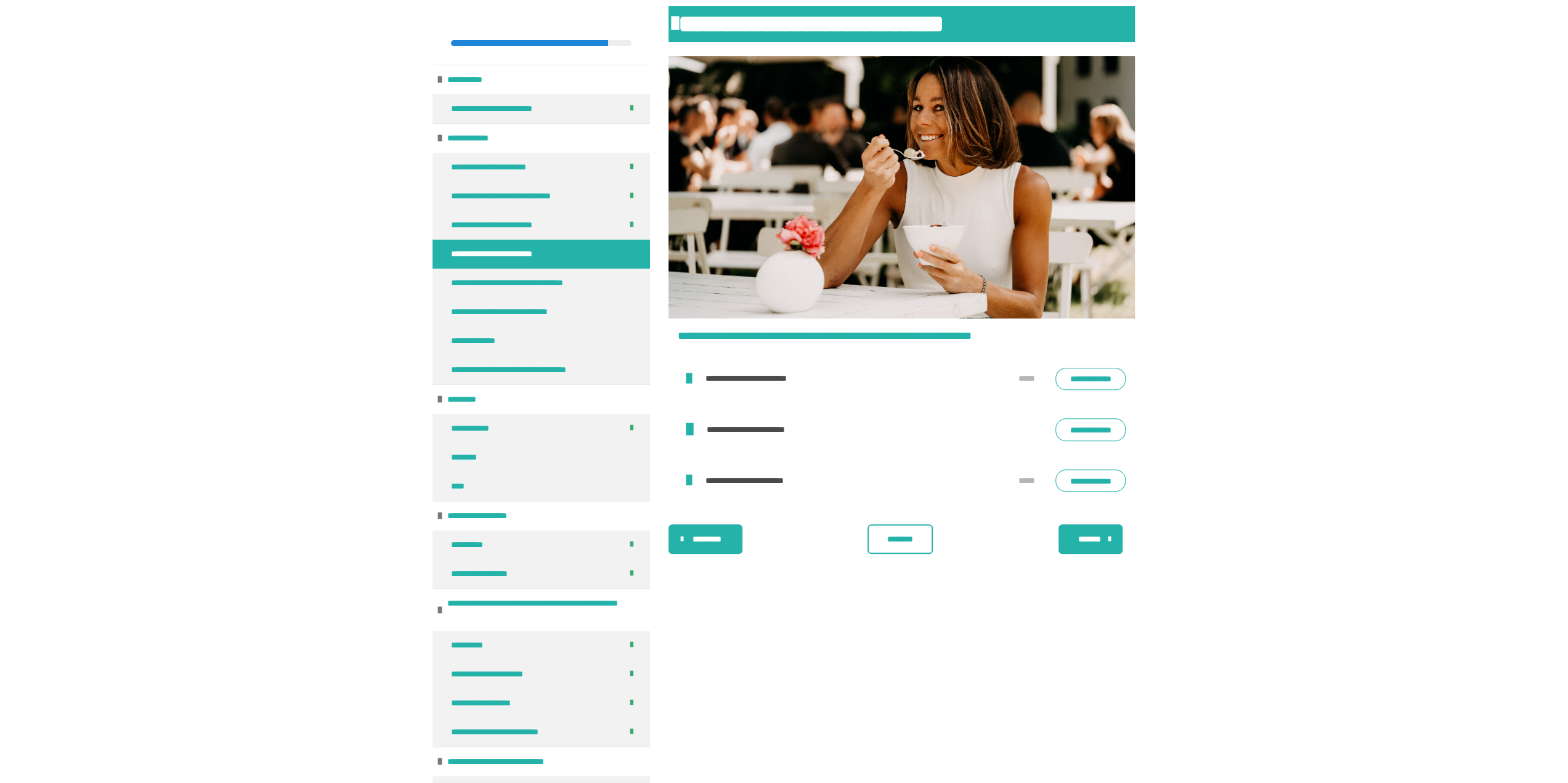 click on "********" at bounding box center (900, 539) 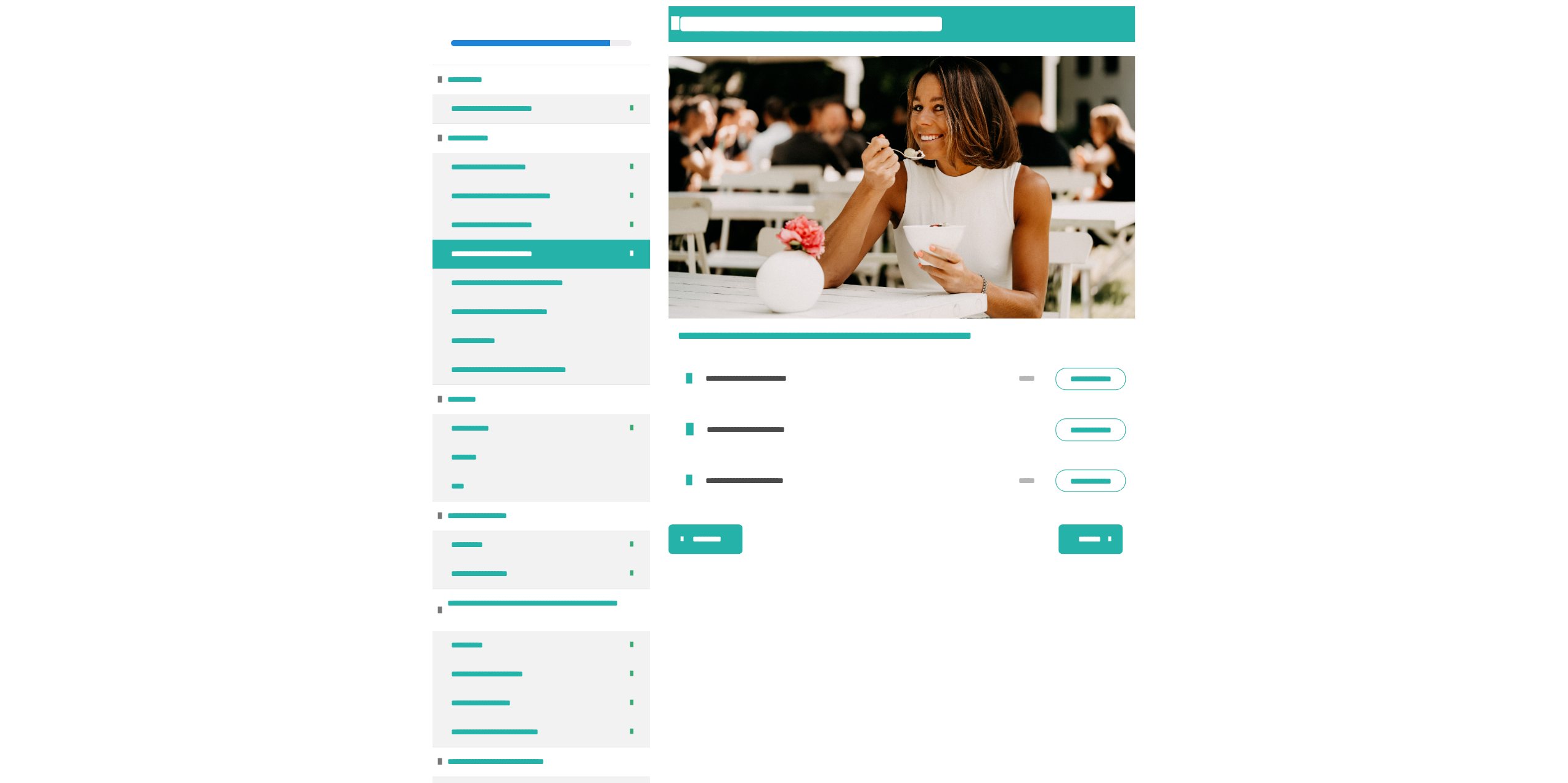 click on "*******" at bounding box center (1089, 539) 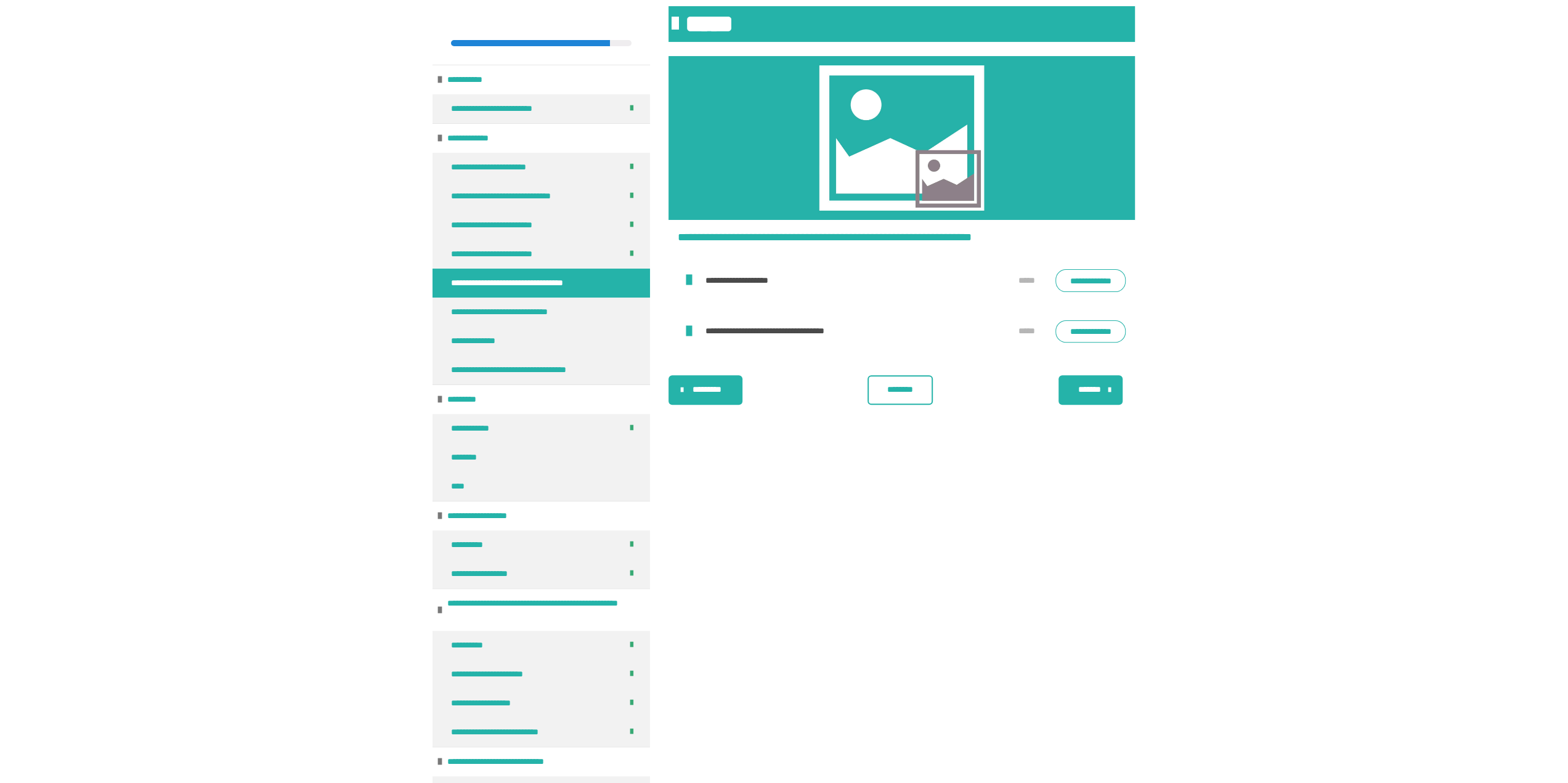 click on "********" at bounding box center [900, 389] 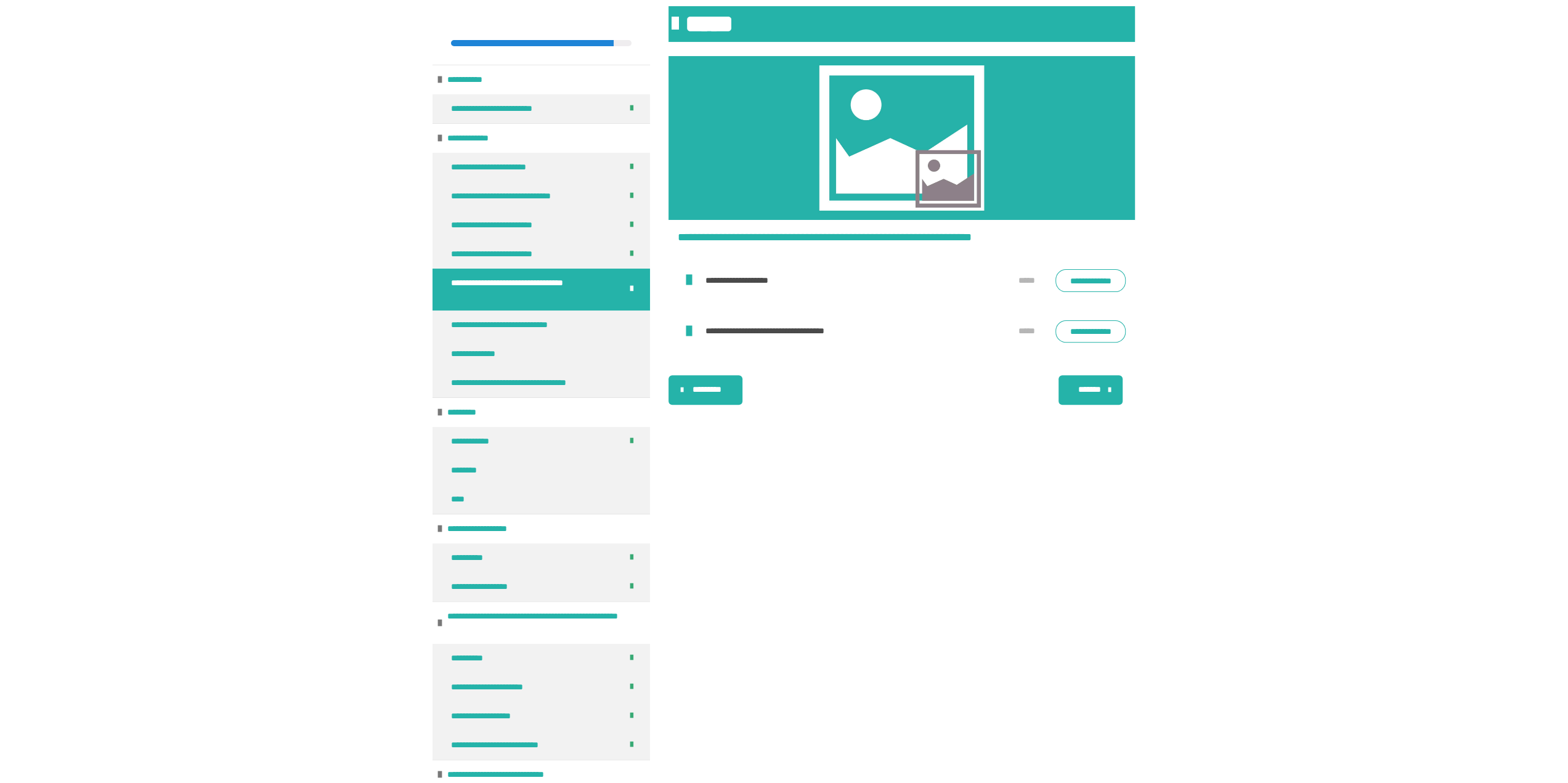 click at bounding box center (1109, 390) 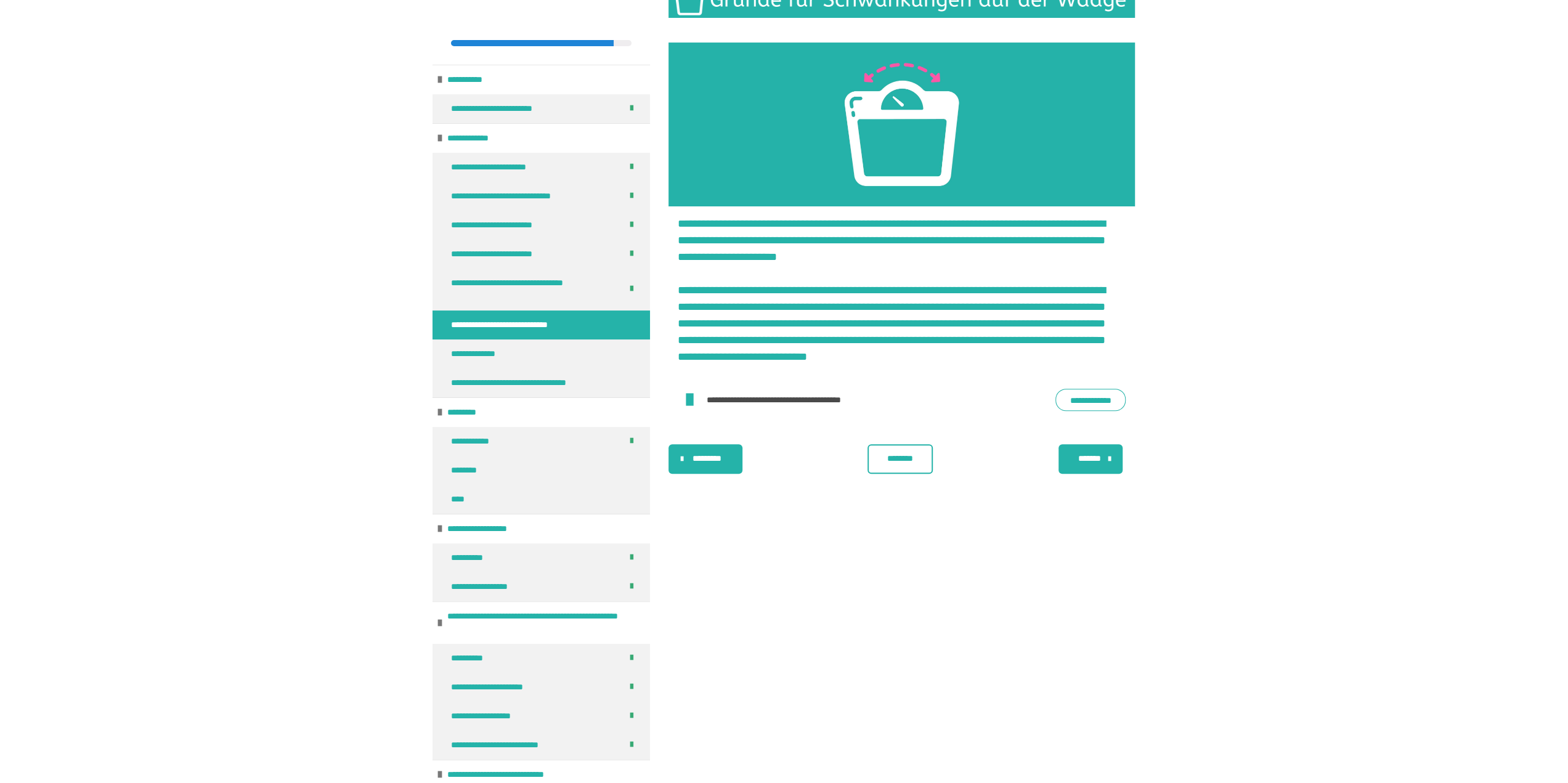 click on "********" at bounding box center [900, 458] 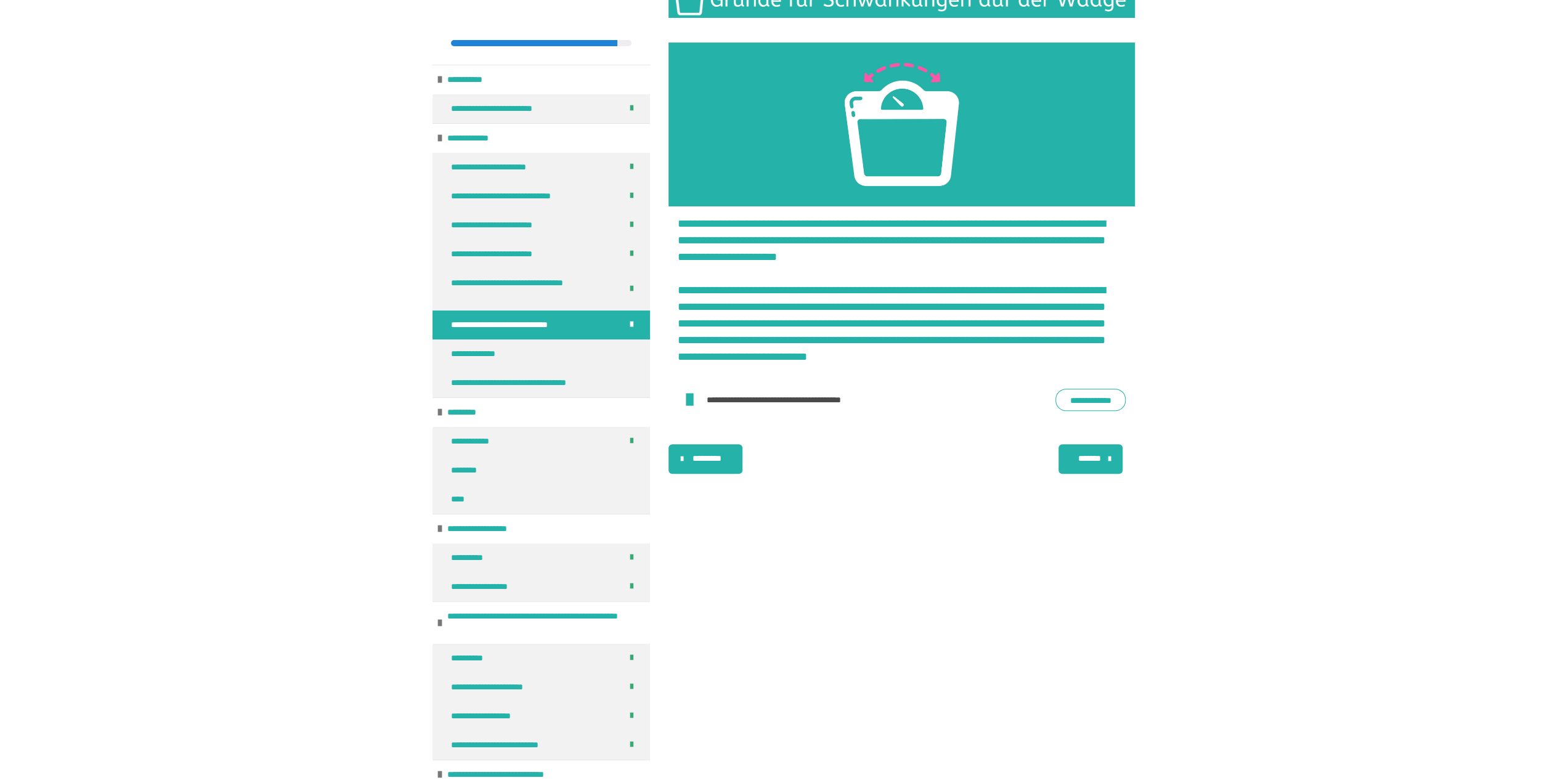 click on "*******" at bounding box center [1089, 458] 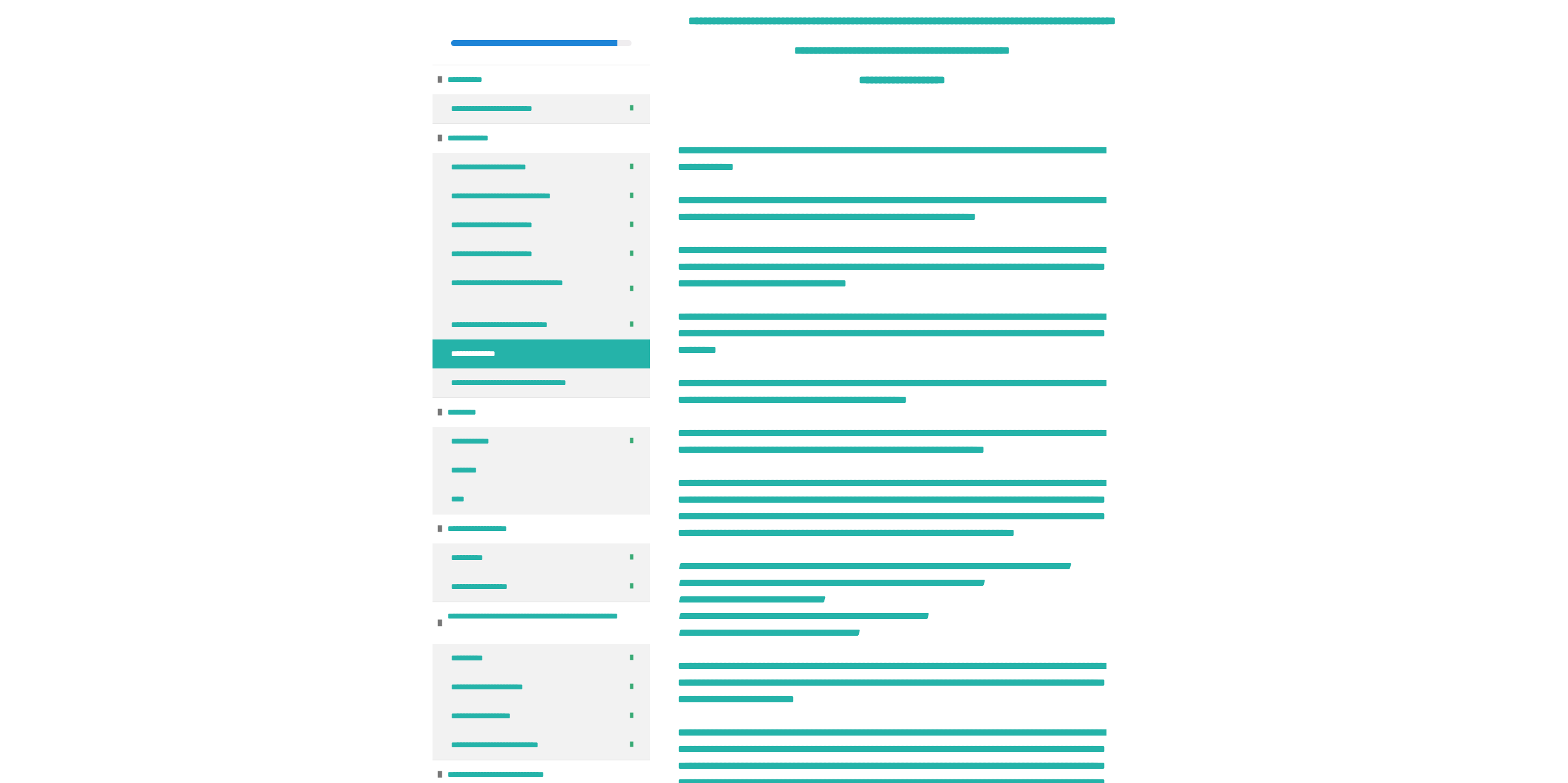scroll, scrollTop: 538, scrollLeft: 0, axis: vertical 